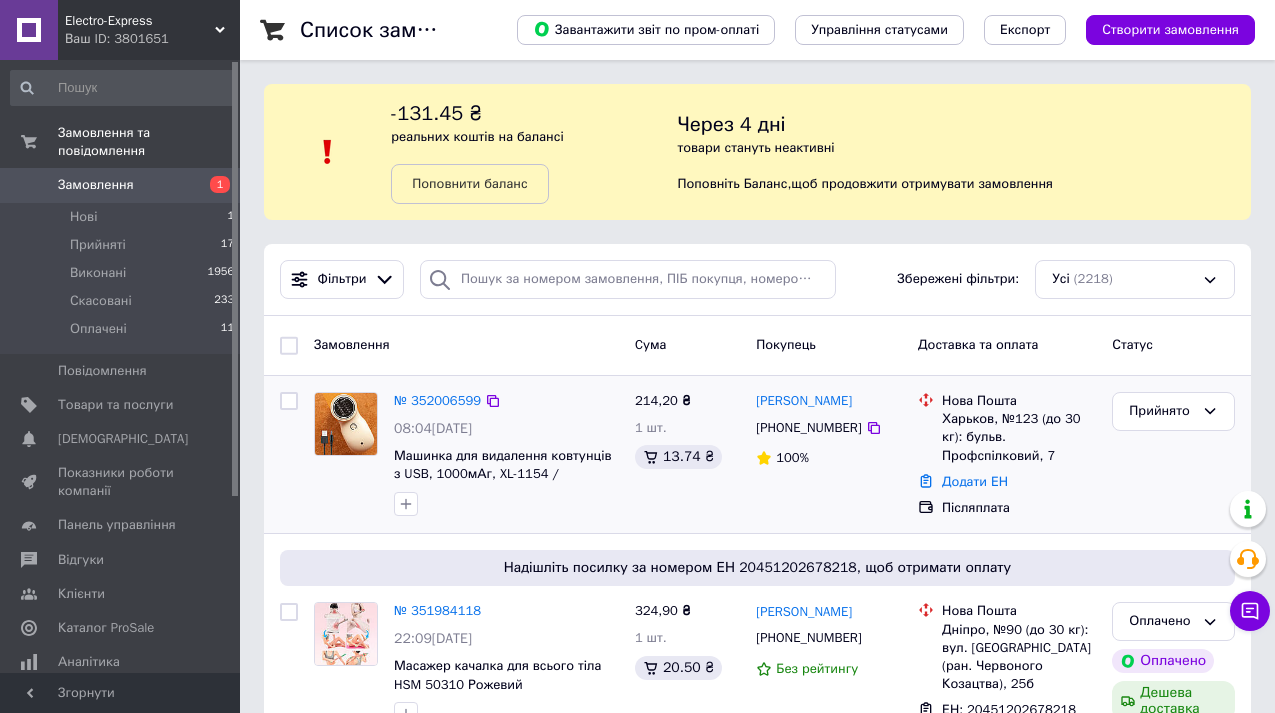 scroll, scrollTop: 0, scrollLeft: 0, axis: both 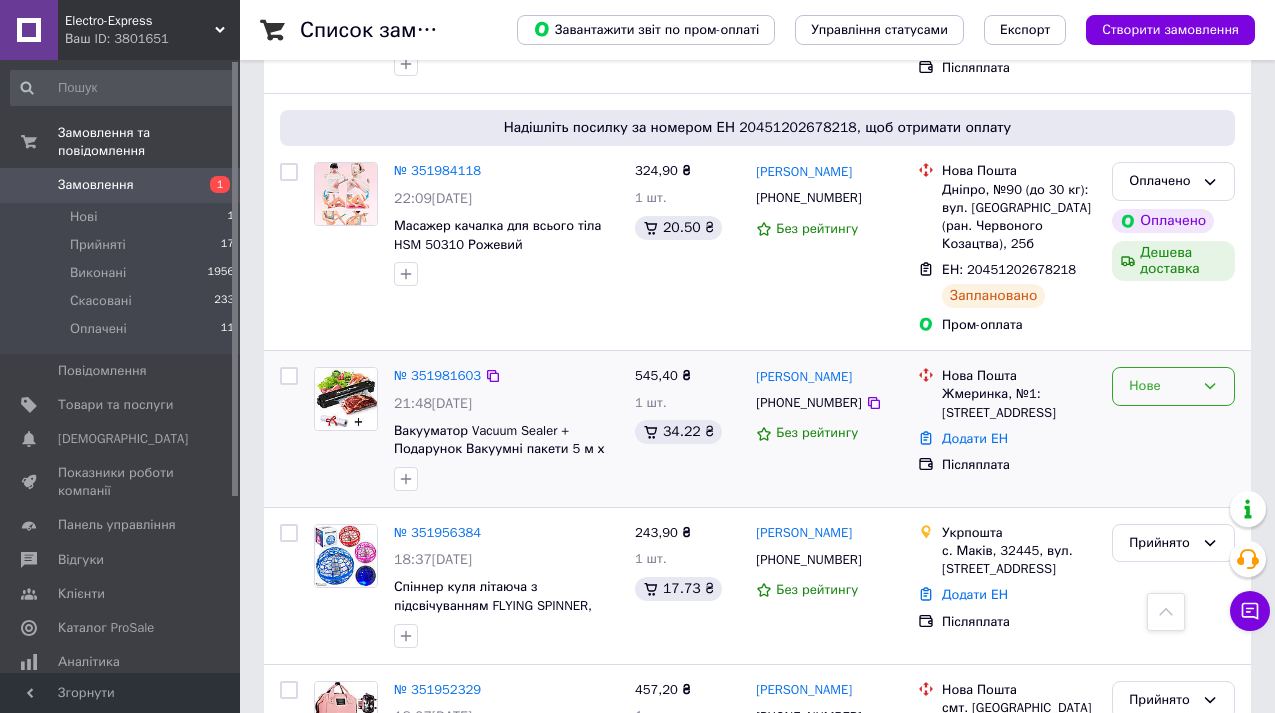 click on "Нове" at bounding box center [1173, 386] 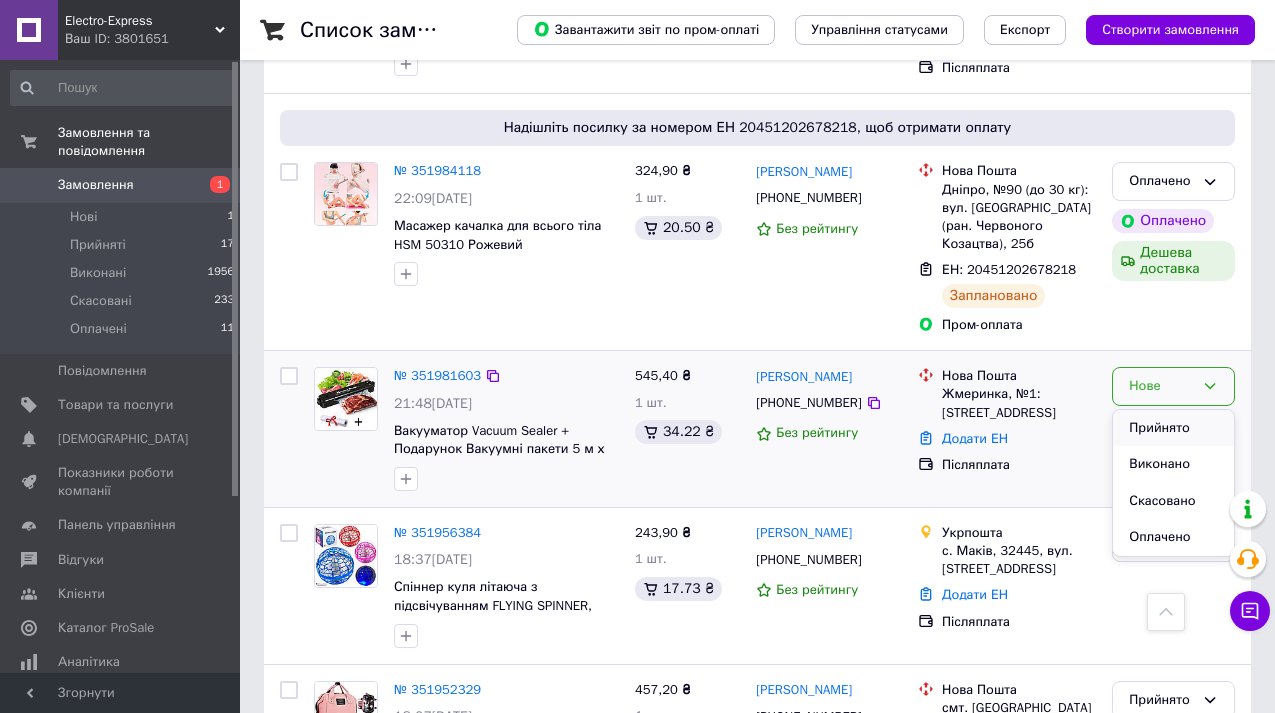 click on "Прийнято" at bounding box center [1173, 428] 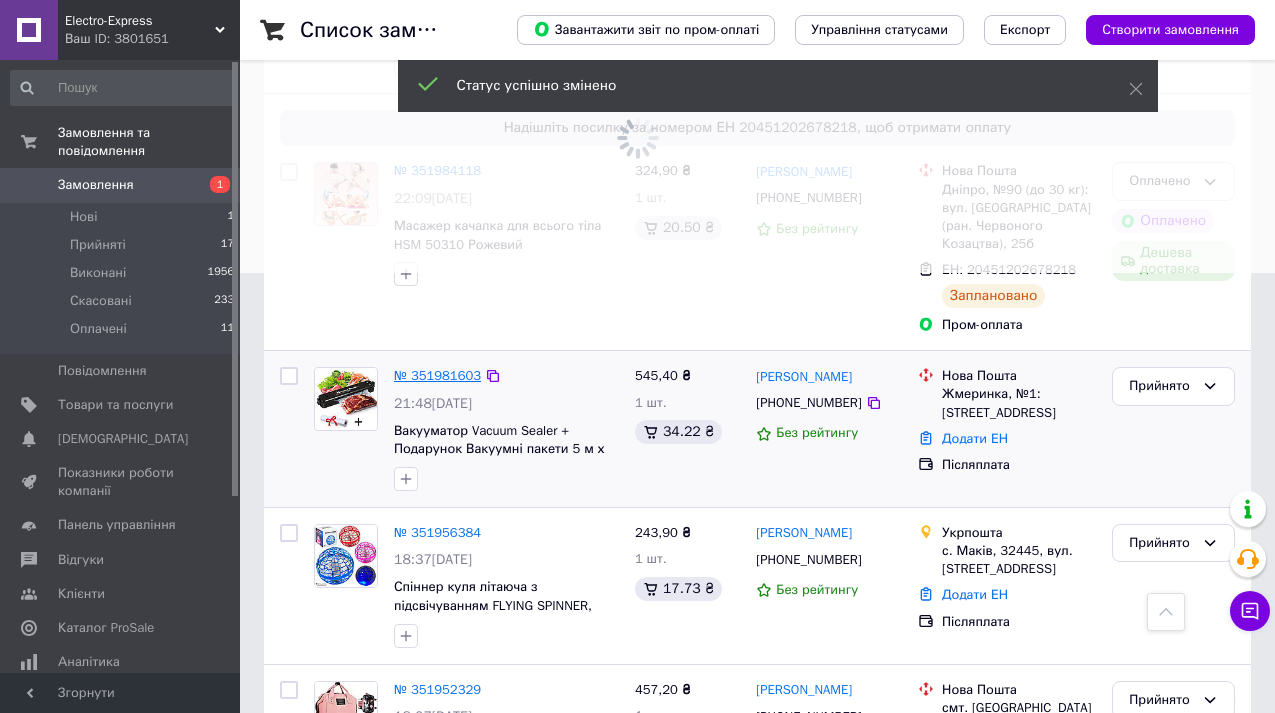 click on "№ 351981603" at bounding box center (437, 375) 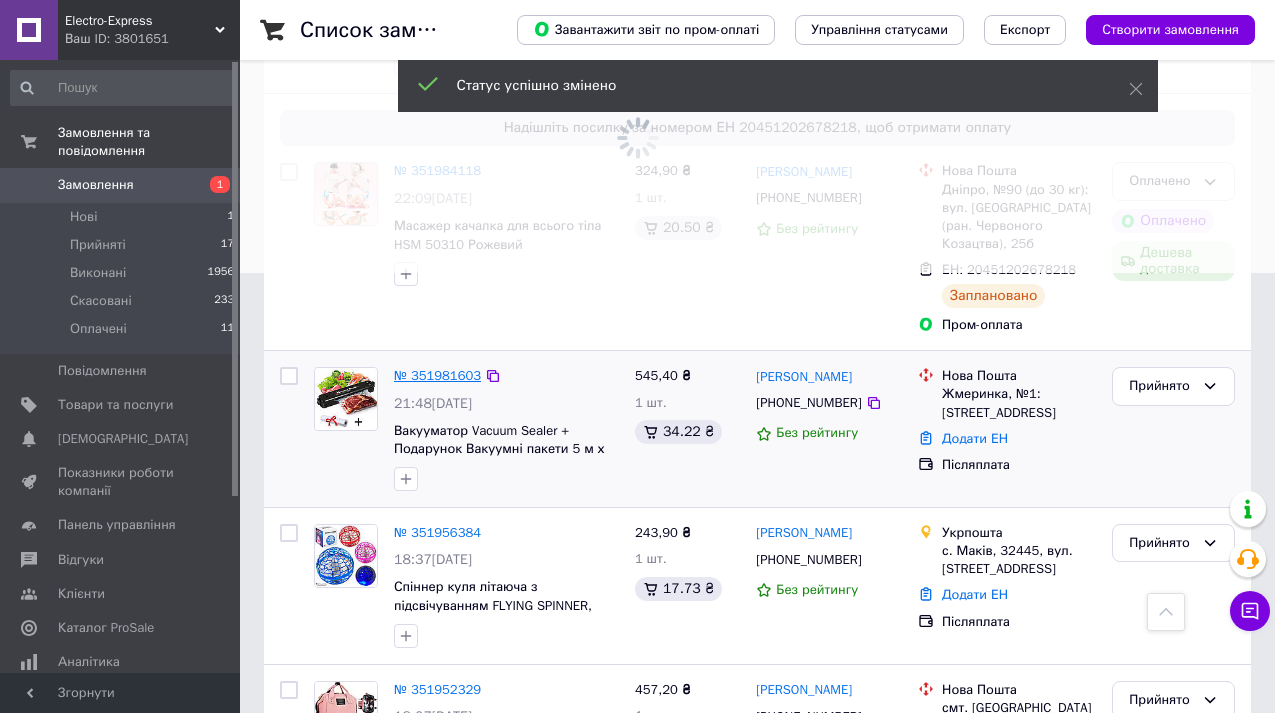 scroll, scrollTop: 0, scrollLeft: 0, axis: both 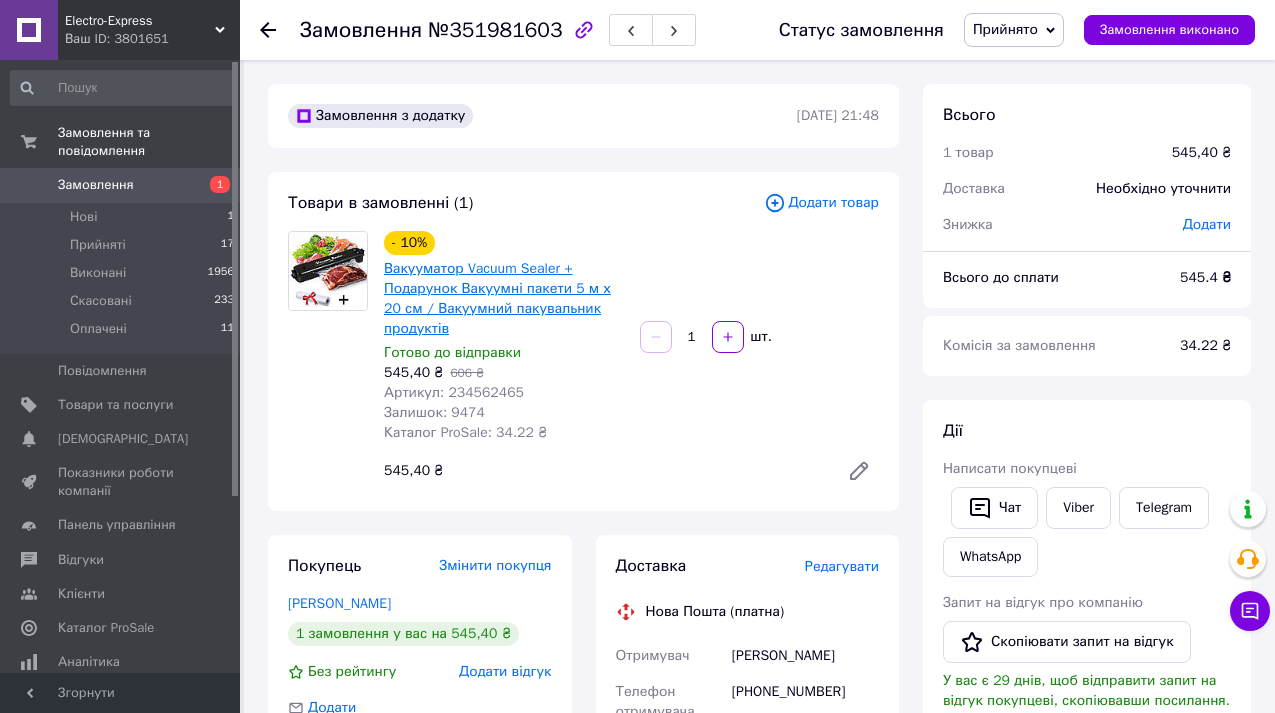 click on "Вакууматор Vacuum Sealer + Подарунок Вакуумні пакети 5 м х 20 см / Вакуумний пакувальник продуктів" at bounding box center (497, 298) 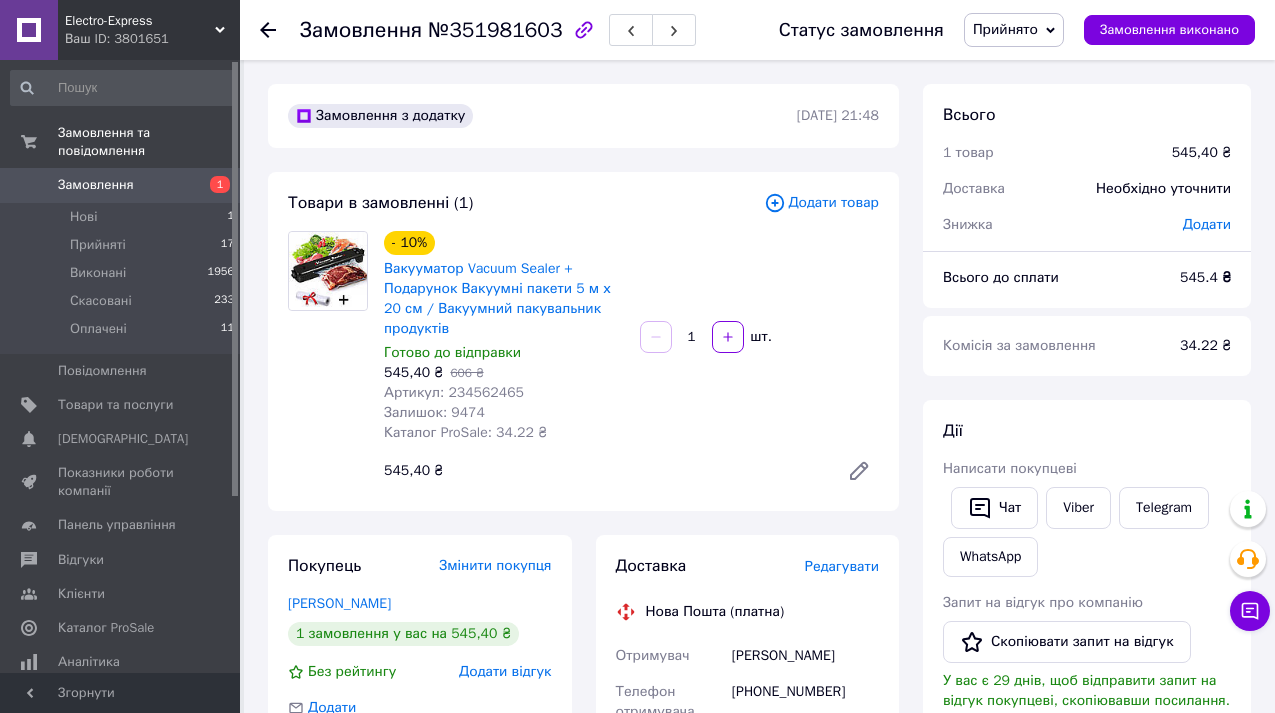 click on "1   шт." at bounding box center (760, 337) 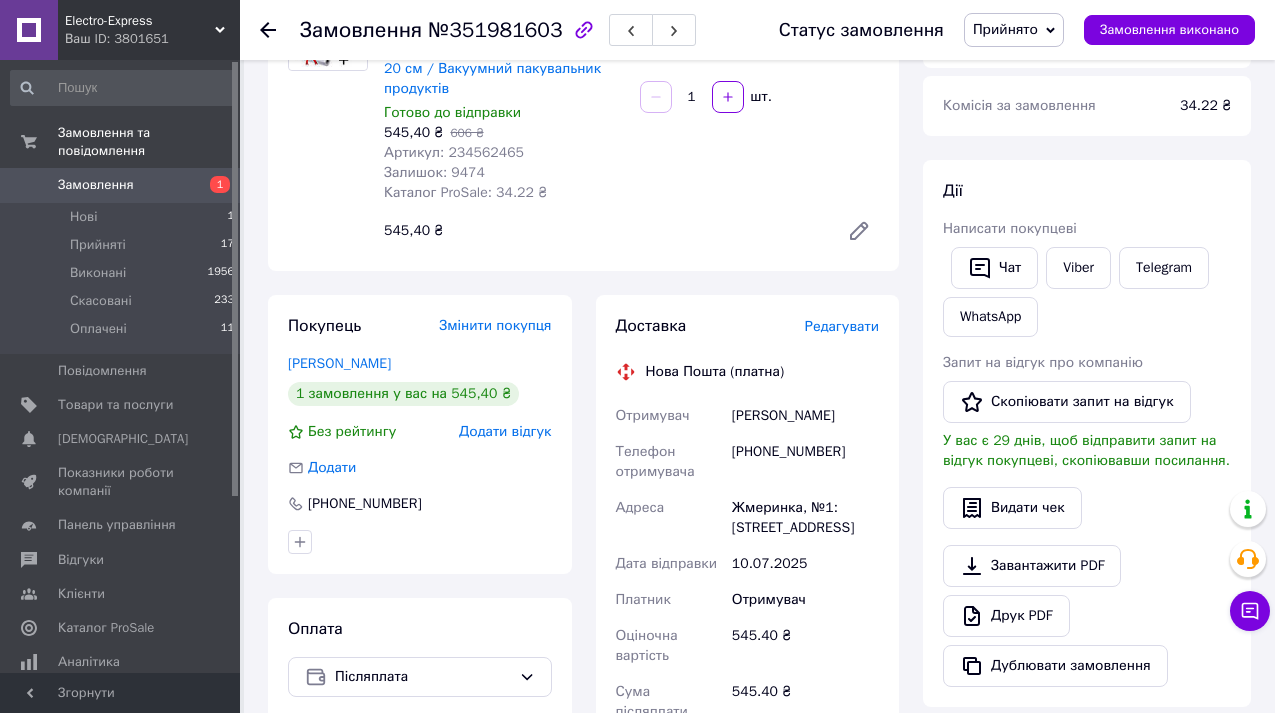 scroll, scrollTop: 280, scrollLeft: 0, axis: vertical 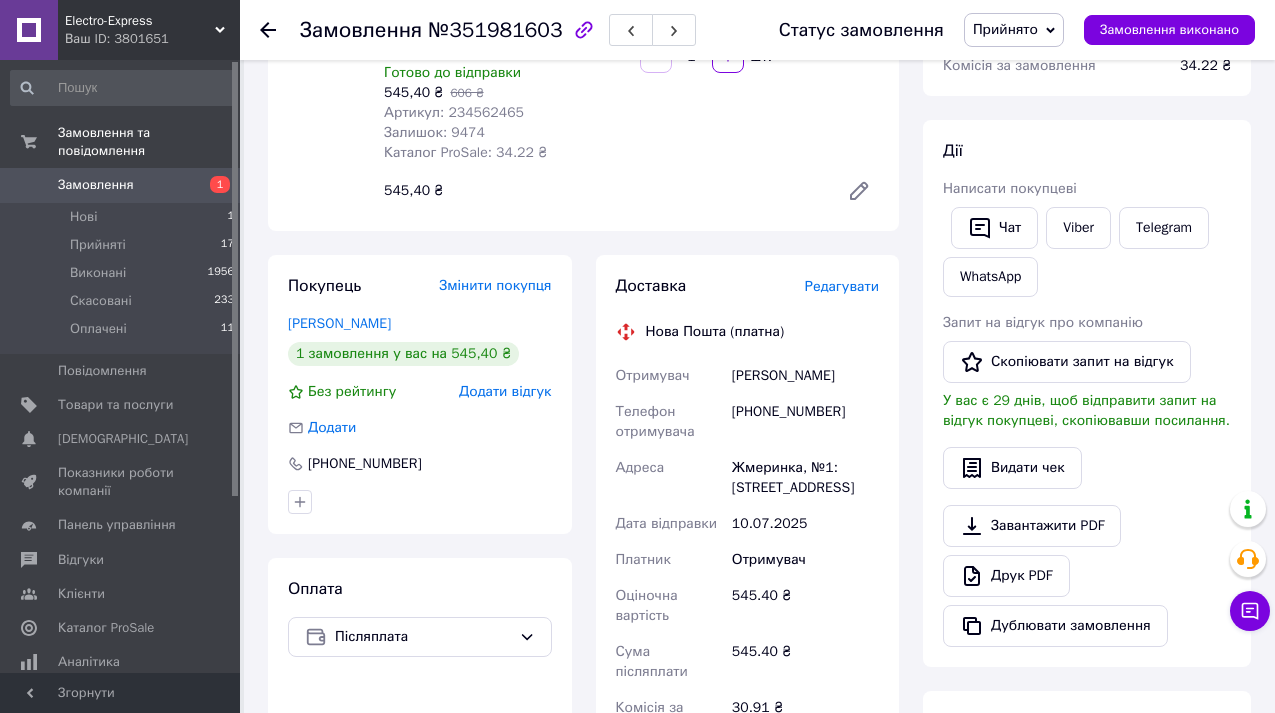 drag, startPoint x: 733, startPoint y: 369, endPoint x: 894, endPoint y: 496, distance: 205.06097 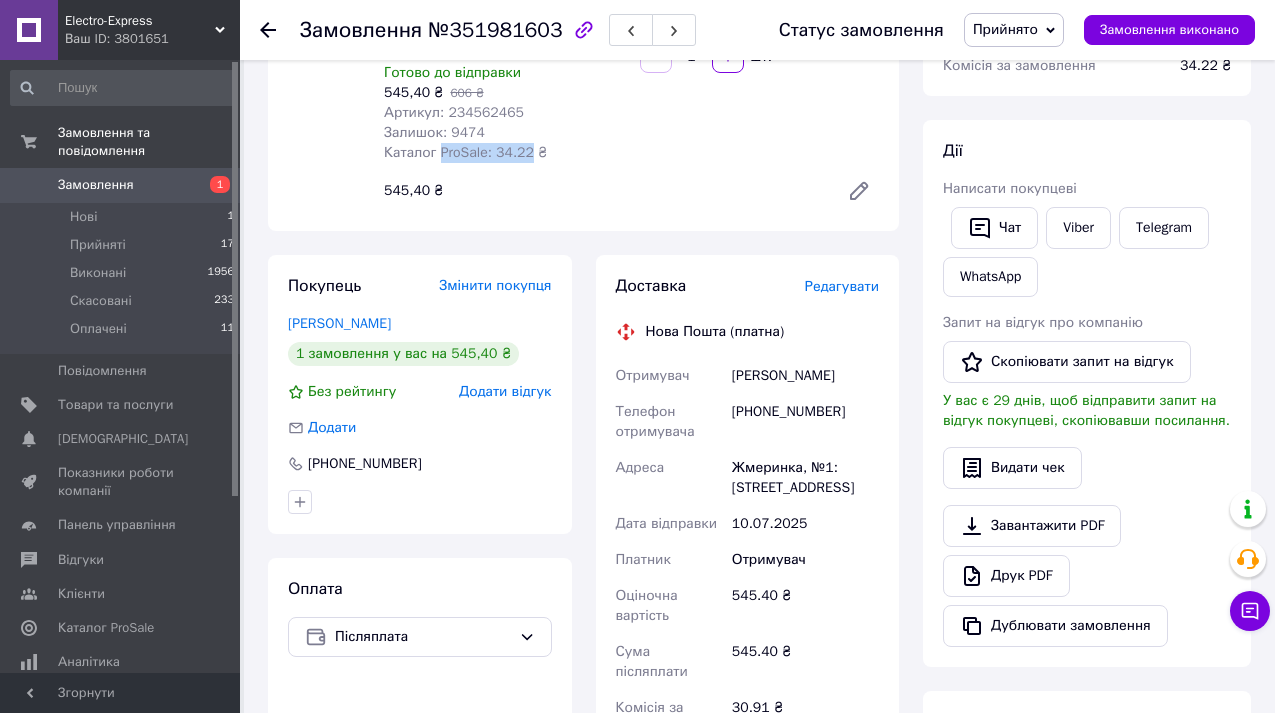 drag, startPoint x: 444, startPoint y: 149, endPoint x: 533, endPoint y: 155, distance: 89.20202 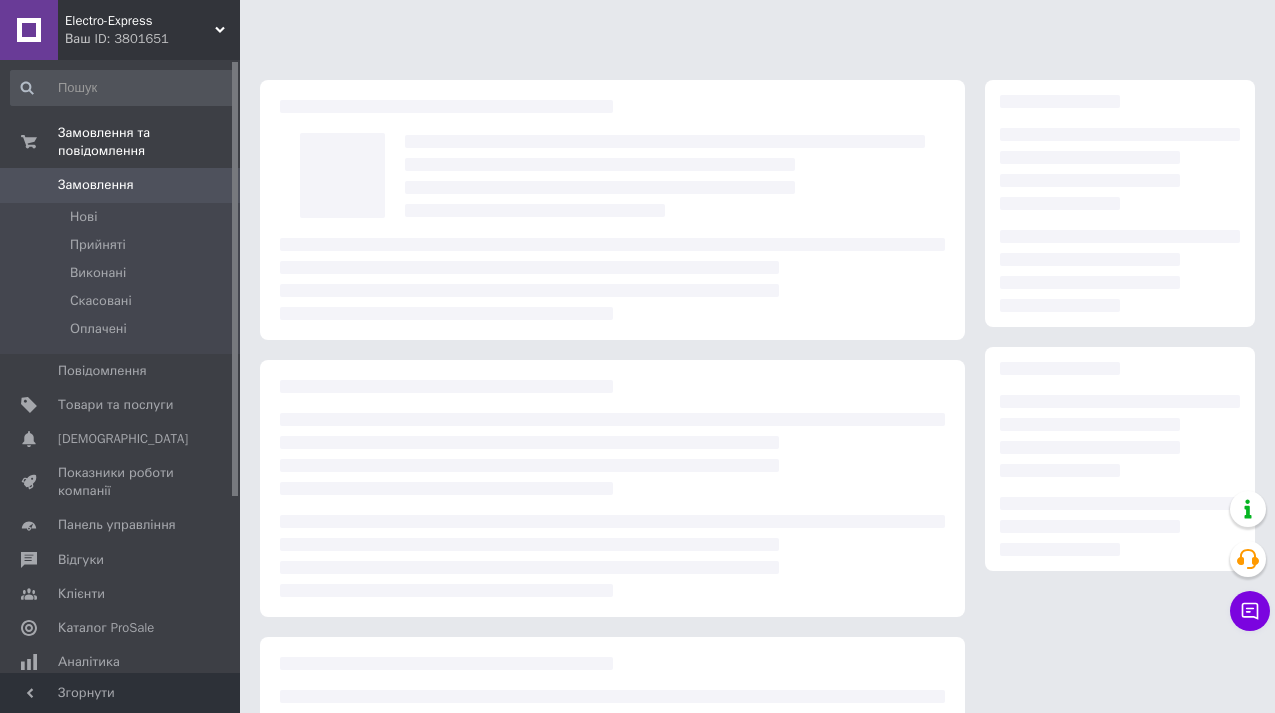 scroll, scrollTop: 201, scrollLeft: 0, axis: vertical 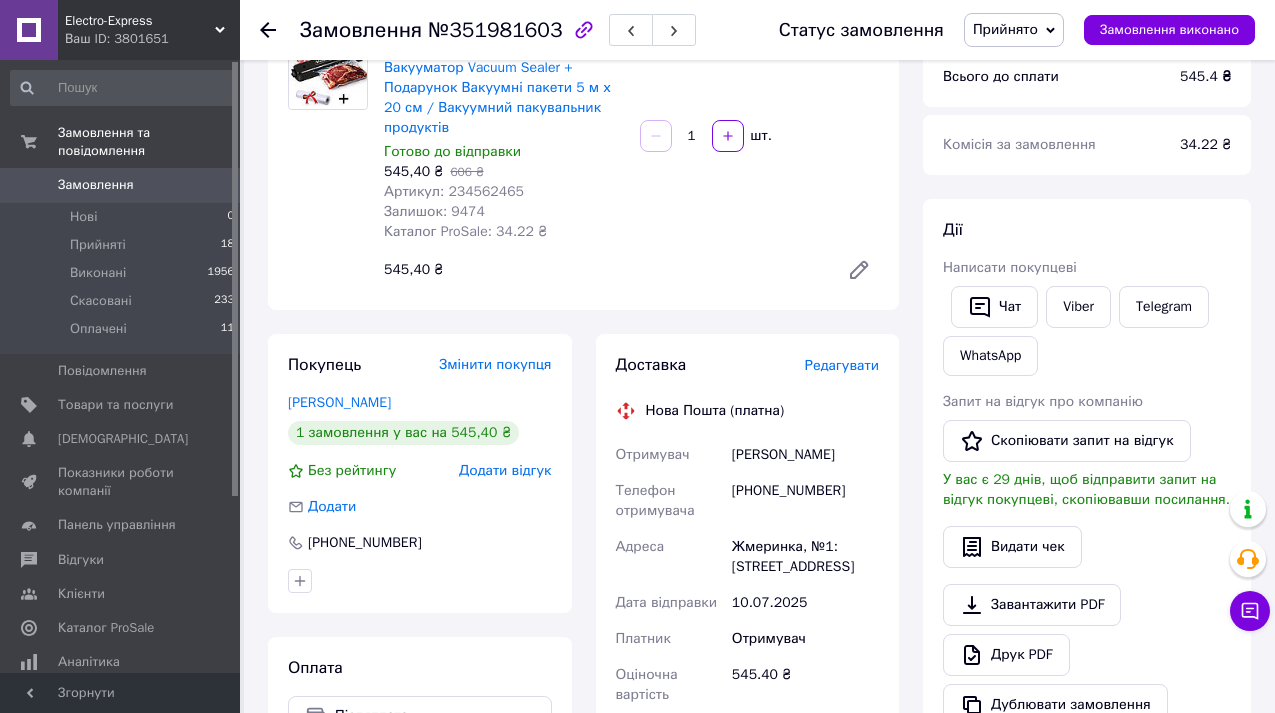 click on "Замовлення" at bounding box center [96, 185] 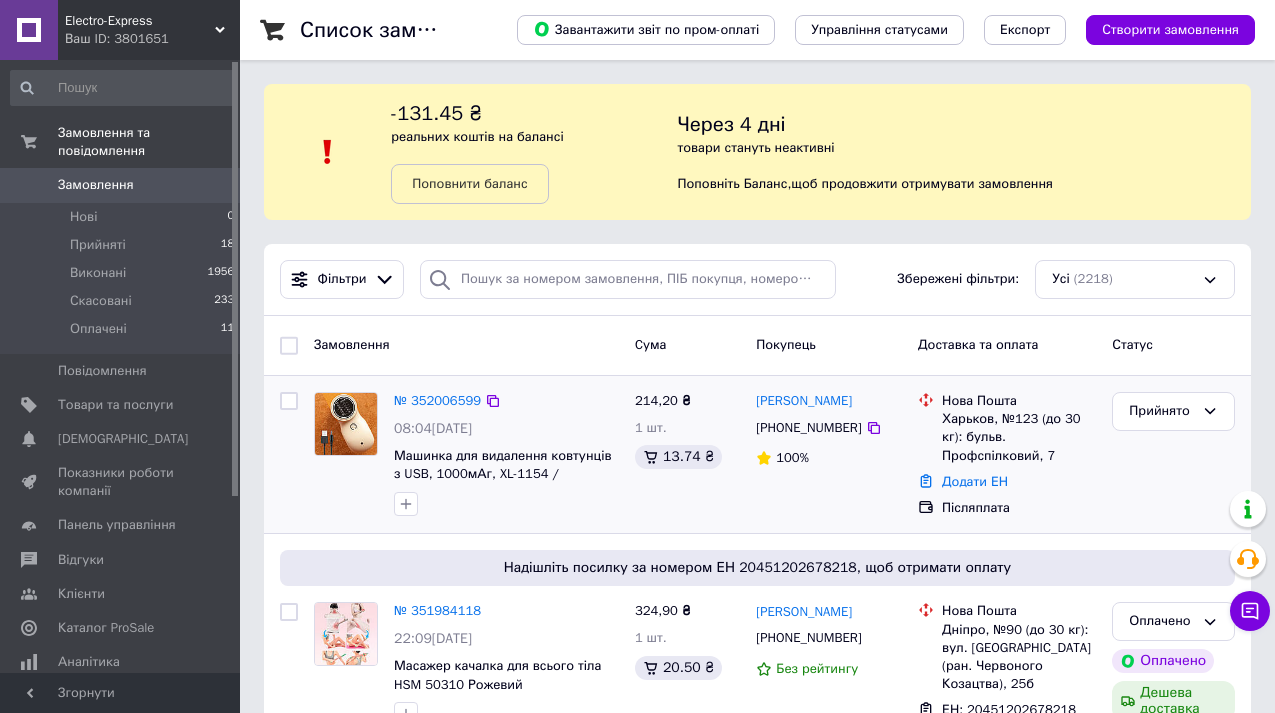 click on "Додати ЕН" at bounding box center [1019, 482] 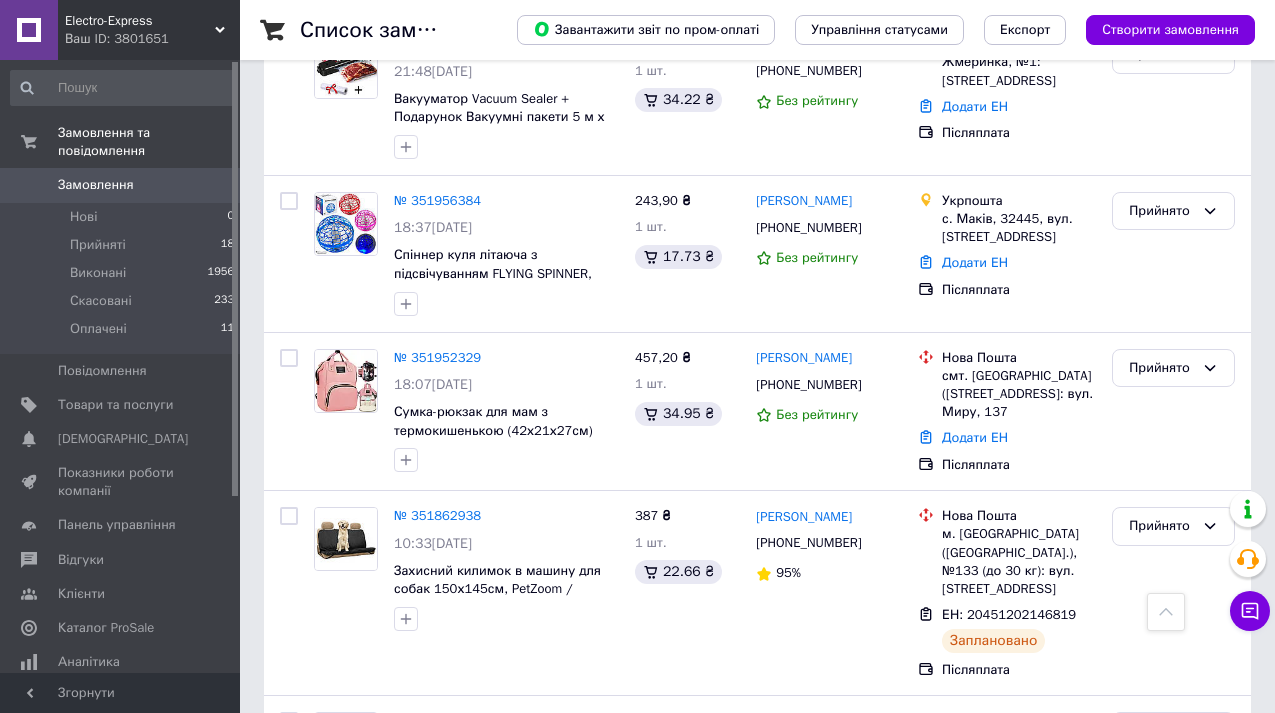 scroll, scrollTop: 800, scrollLeft: 0, axis: vertical 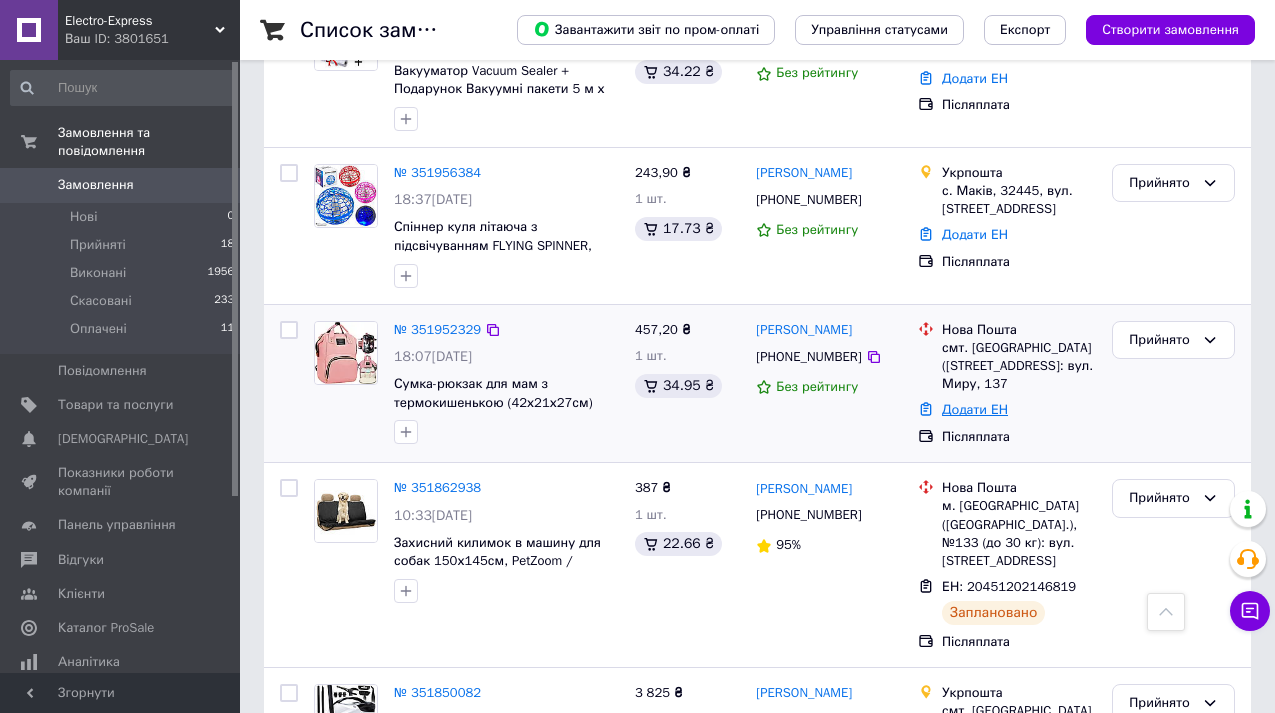 click on "Додати ЕН" at bounding box center [975, 409] 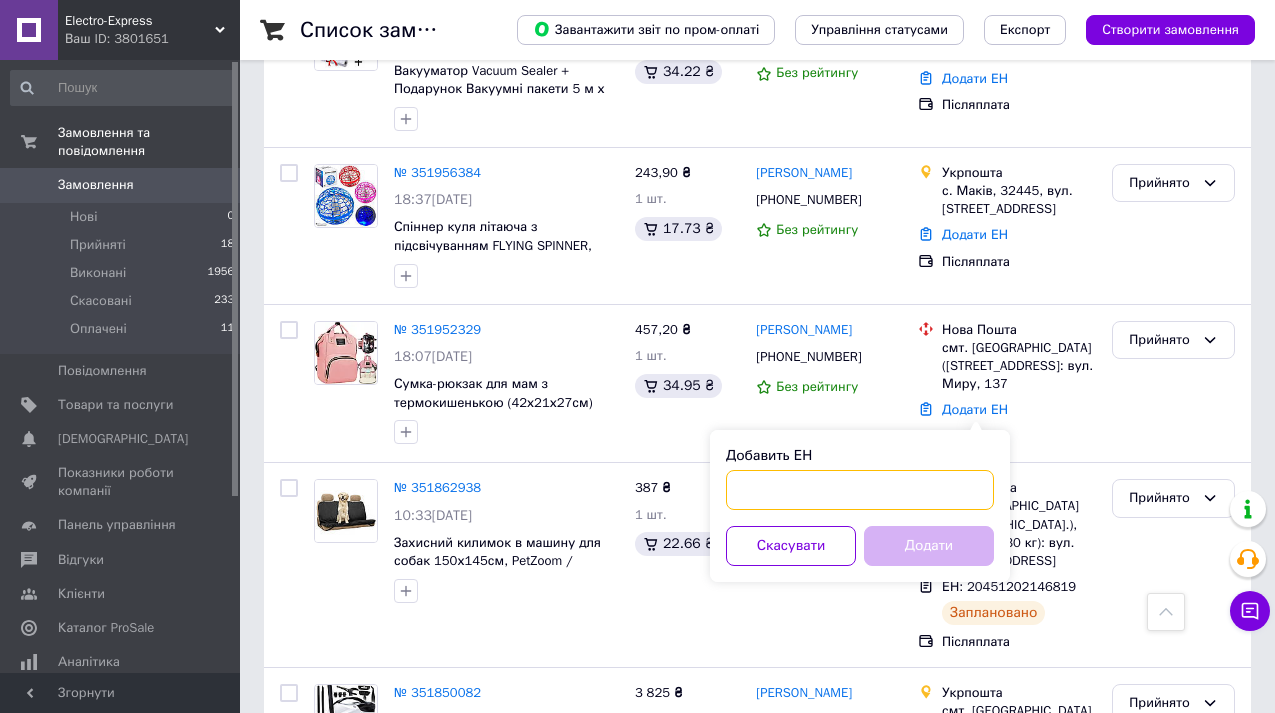 click on "Добавить ЕН" at bounding box center (860, 490) 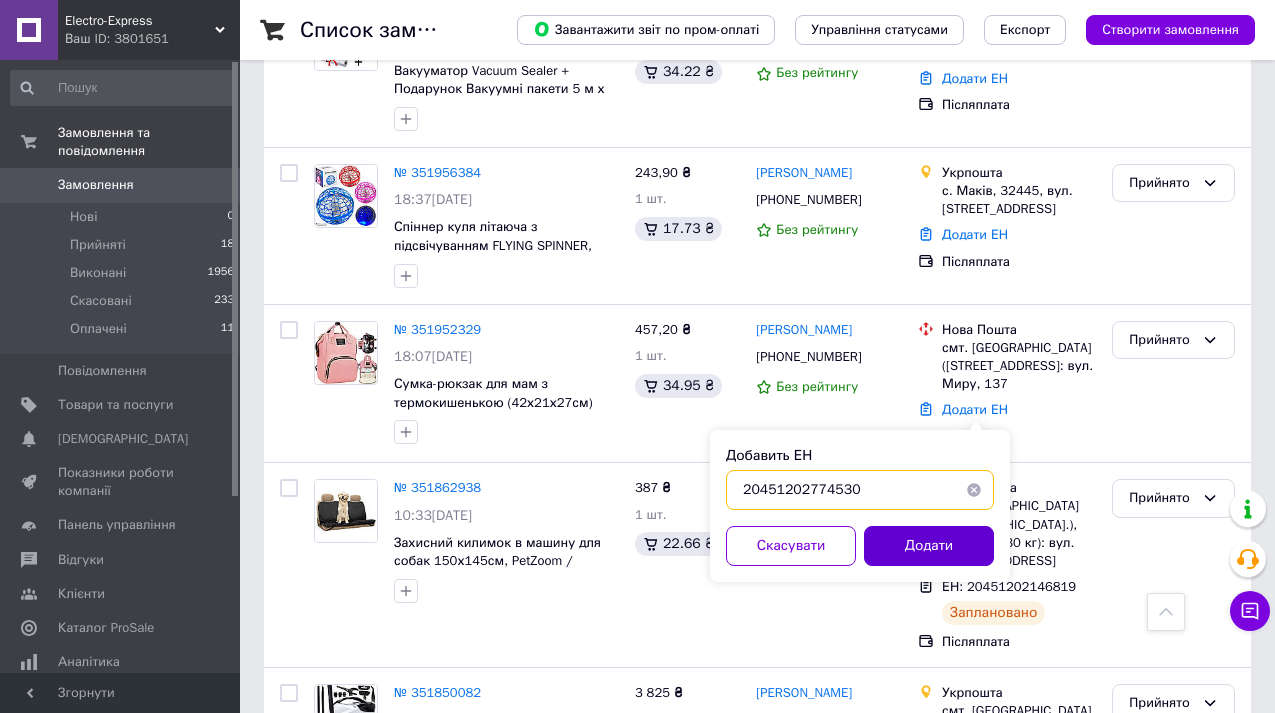 type on "20451202774530" 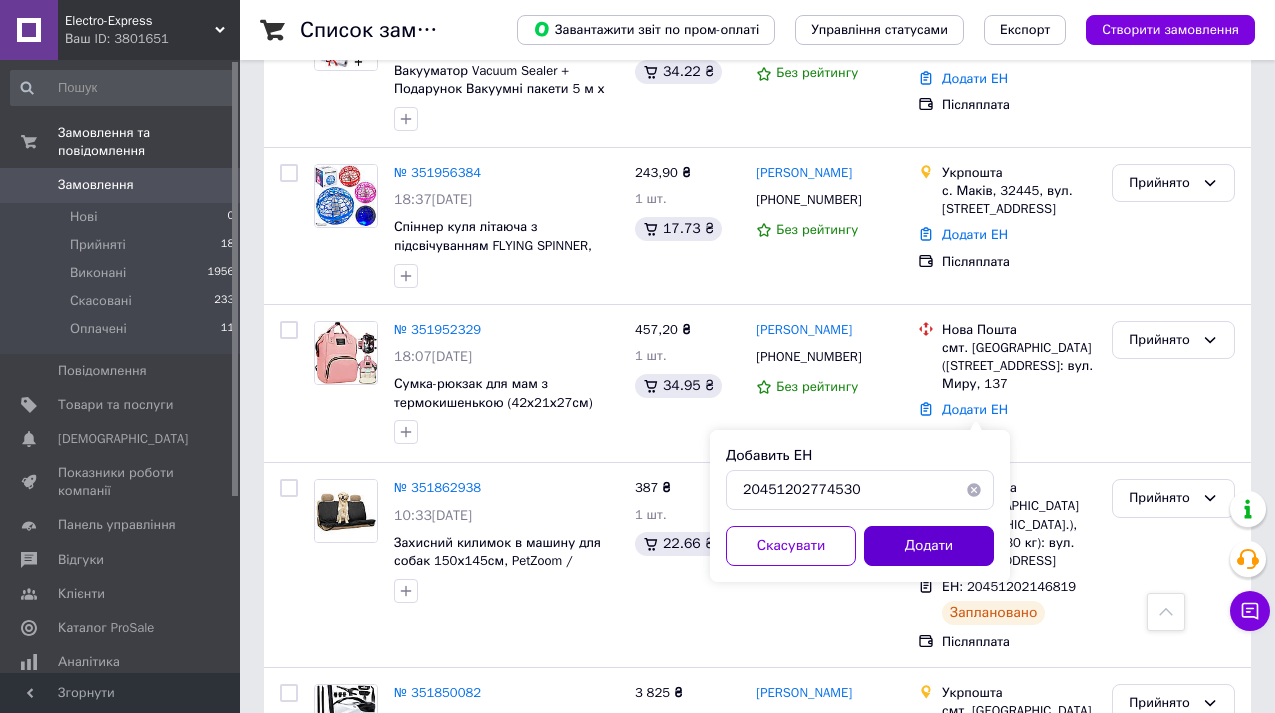 click on "Додати" at bounding box center (929, 546) 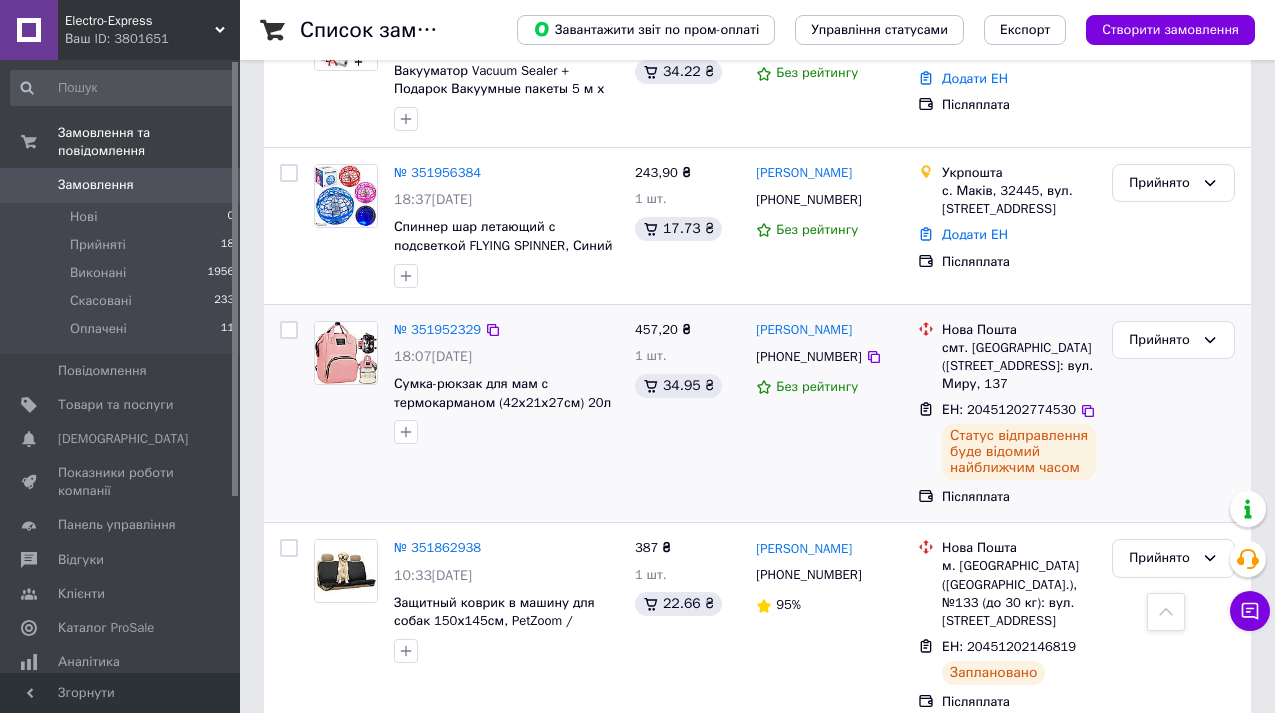 click on "[PERSON_NAME] [PHONE_NUMBER] Без рейтингу" at bounding box center [829, 414] 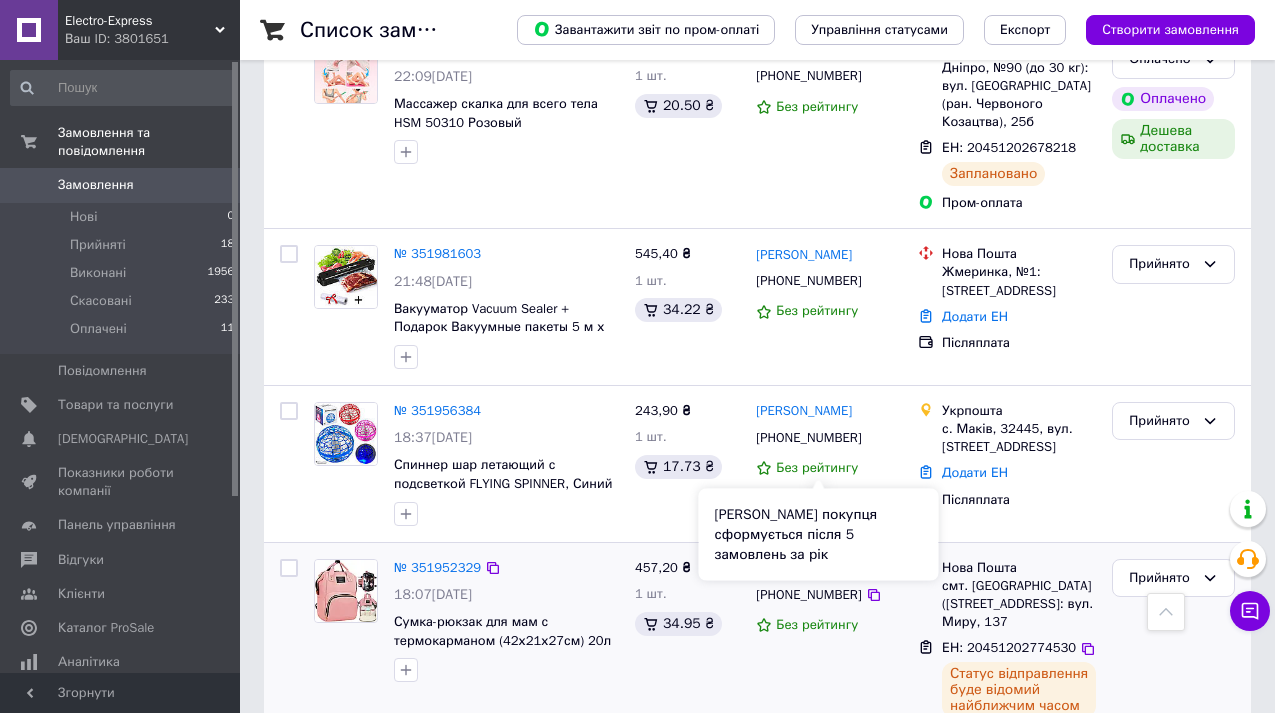 scroll, scrollTop: 560, scrollLeft: 0, axis: vertical 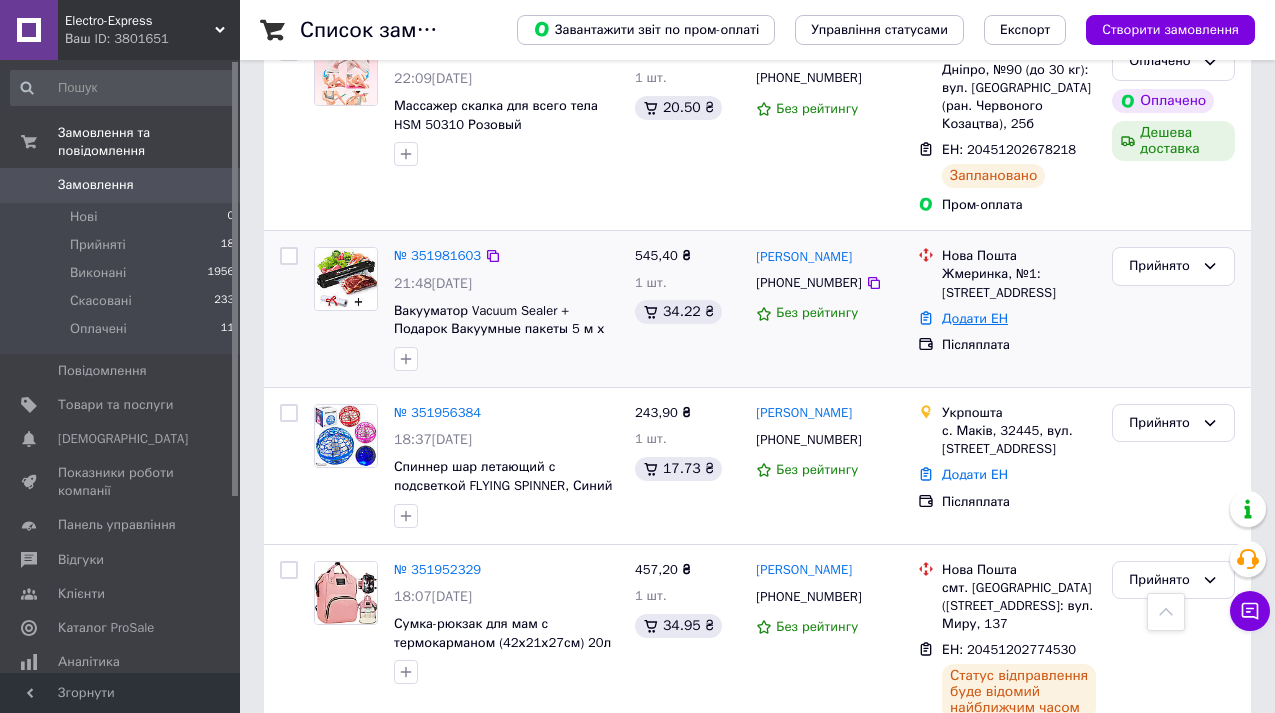 click on "Додати ЕН" at bounding box center (975, 318) 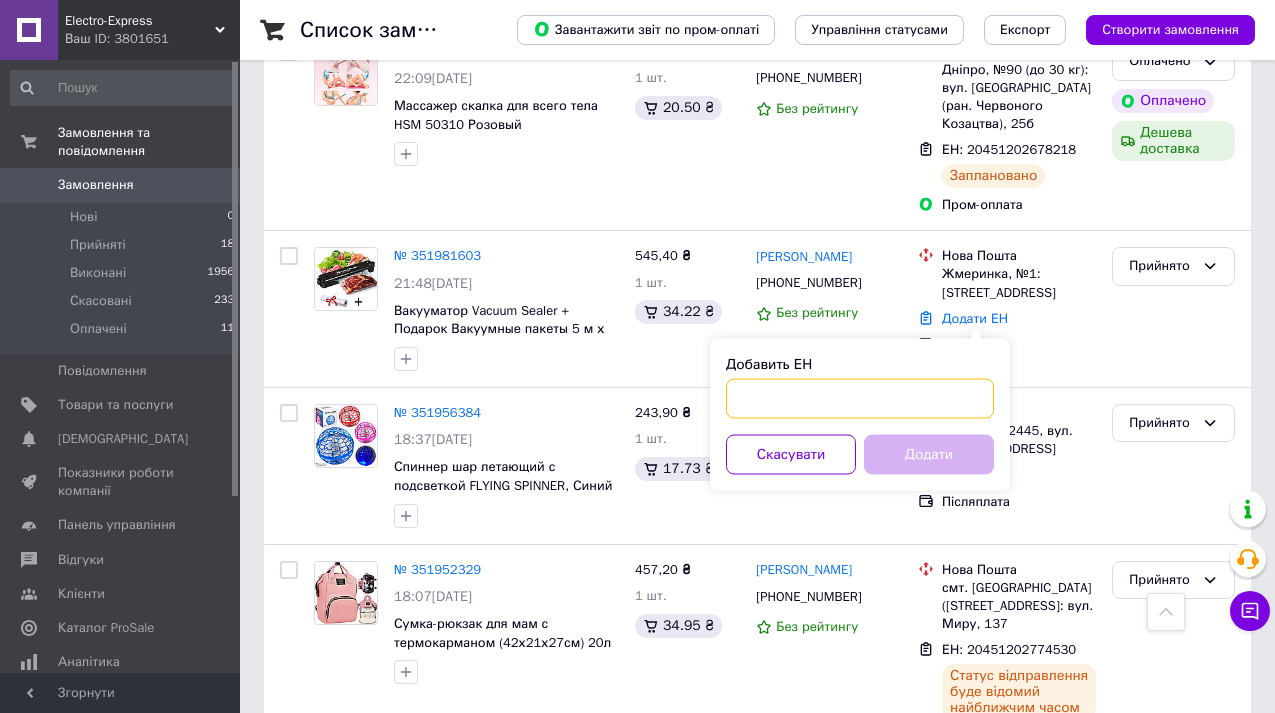 click on "Добавить ЕН" at bounding box center [860, 399] 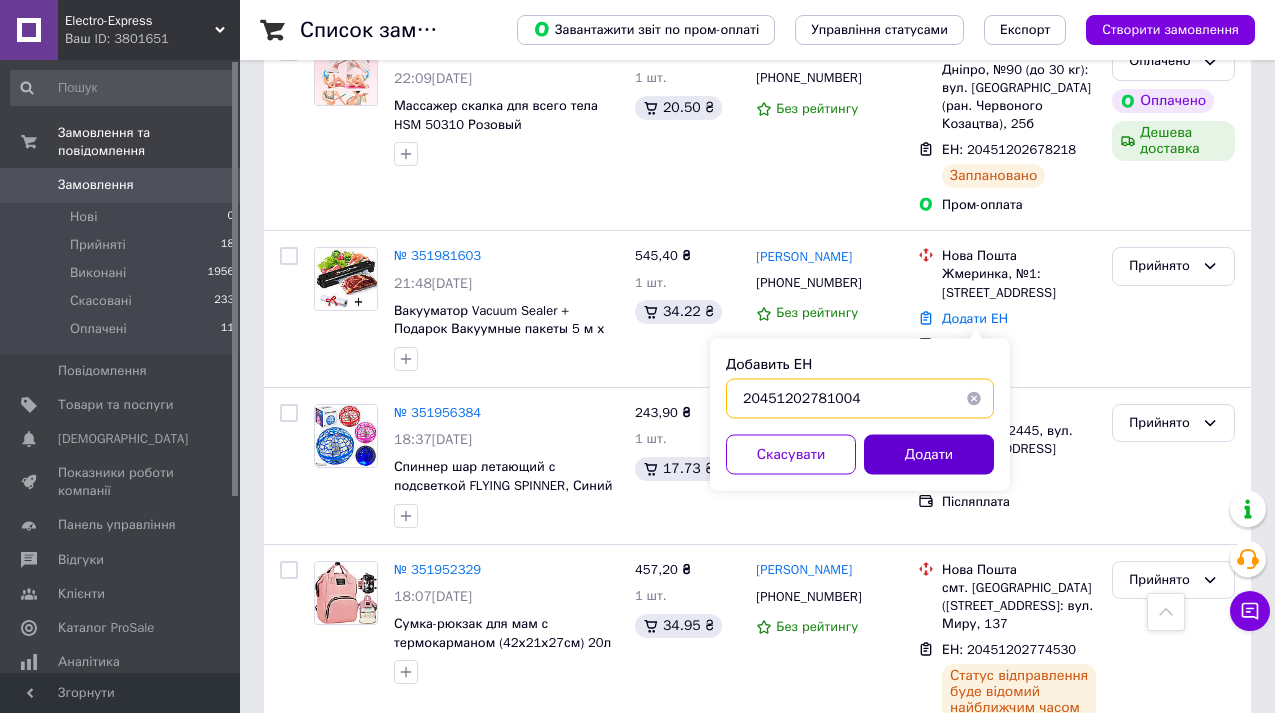 type on "20451202781004" 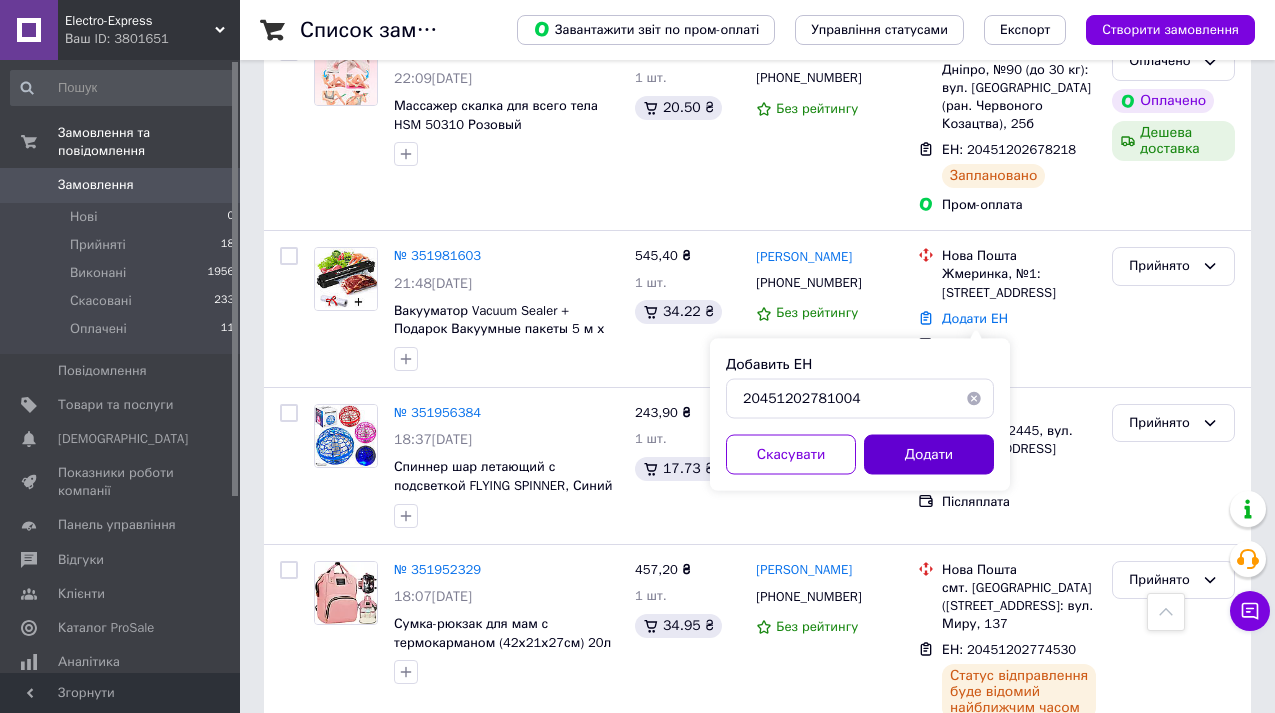 click on "Додати" at bounding box center [929, 455] 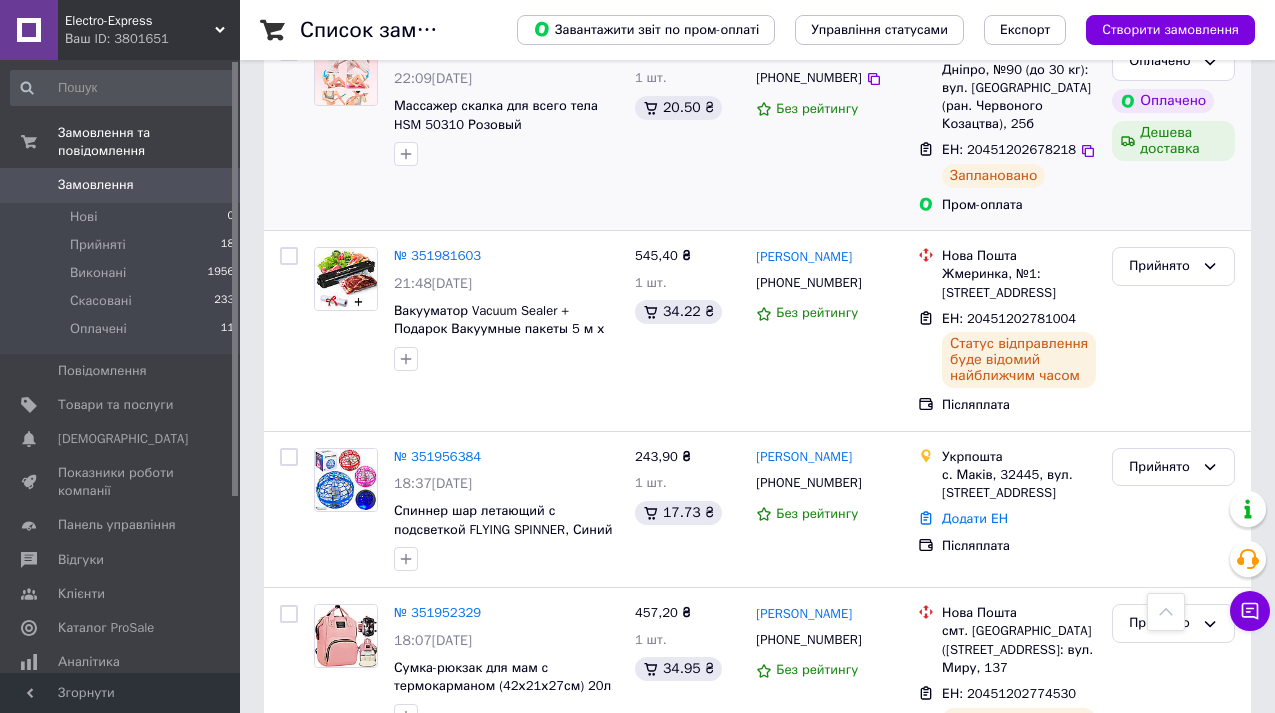 click on "[PERSON_NAME] [PHONE_NUMBER] Без рейтингу" at bounding box center (829, 128) 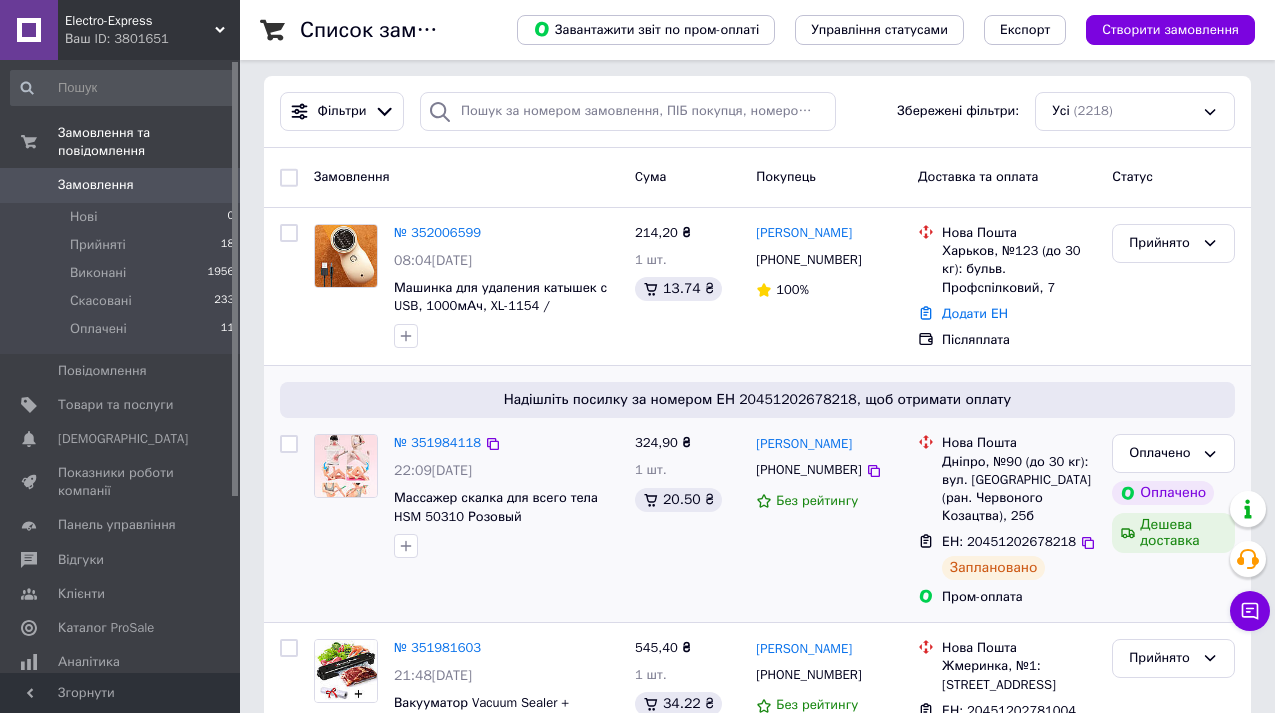 scroll, scrollTop: 160, scrollLeft: 0, axis: vertical 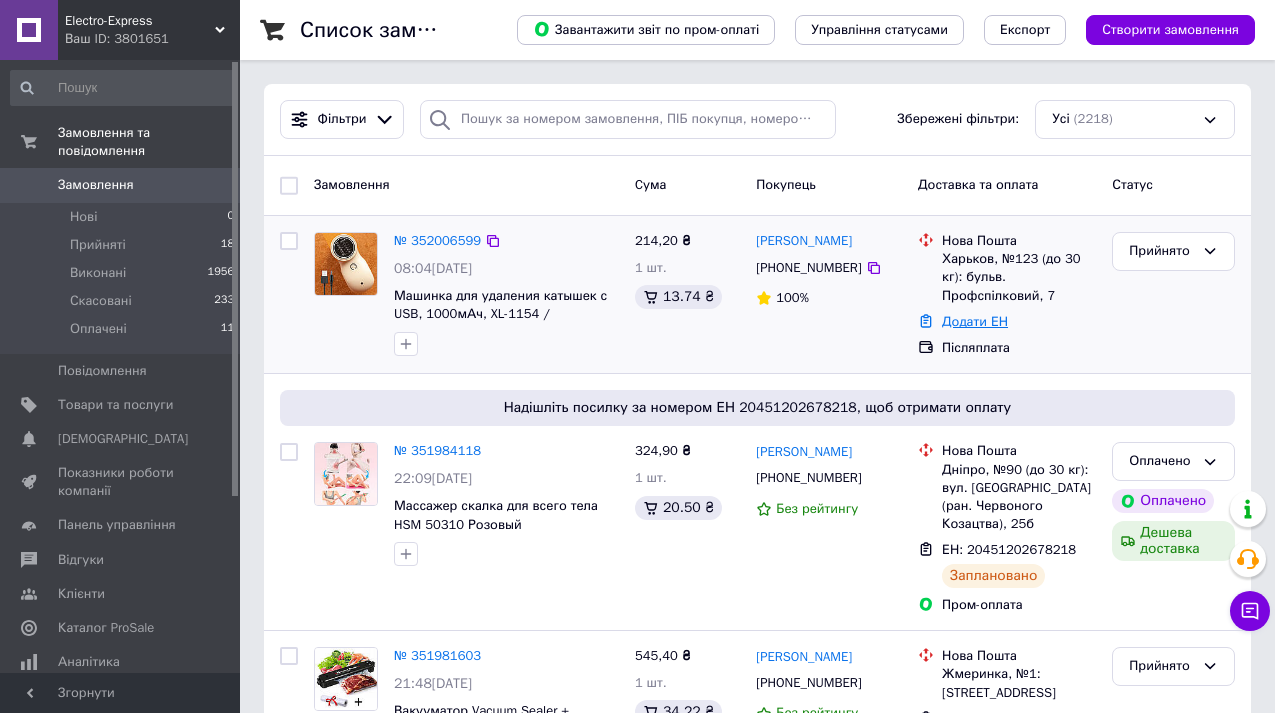 click on "Додати ЕН" at bounding box center [975, 321] 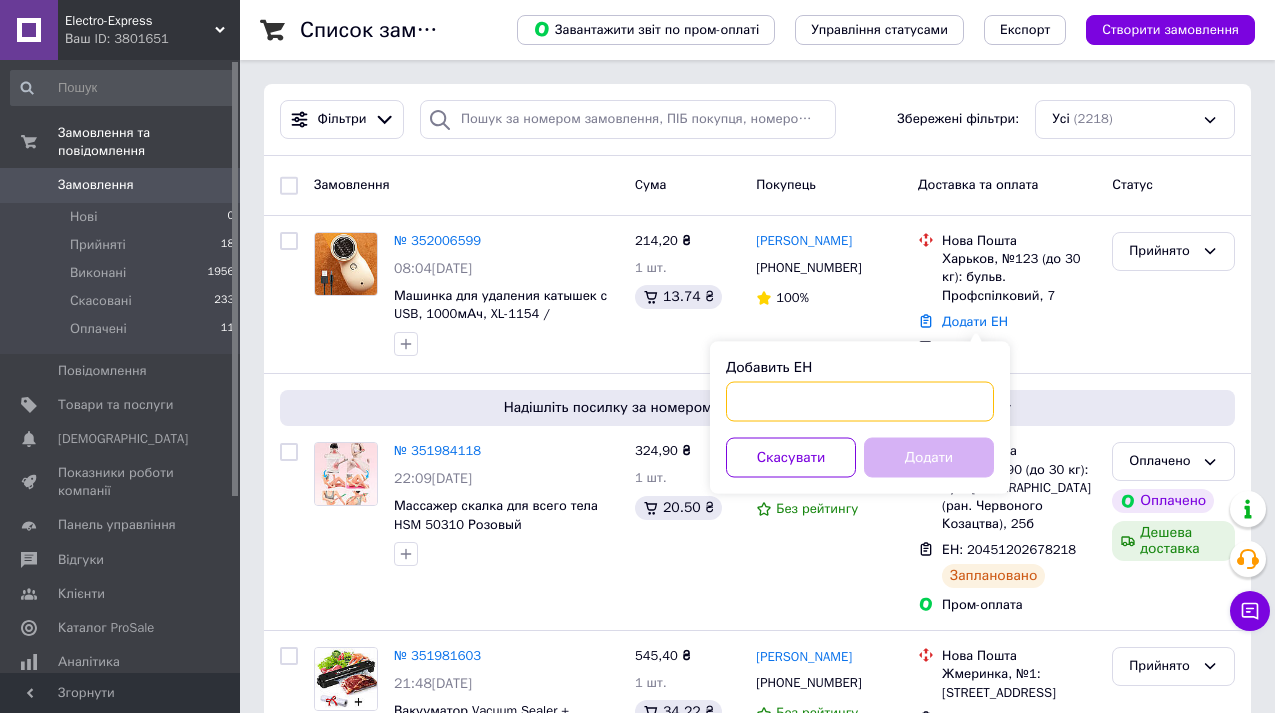 click on "Добавить ЕН" at bounding box center (860, 402) 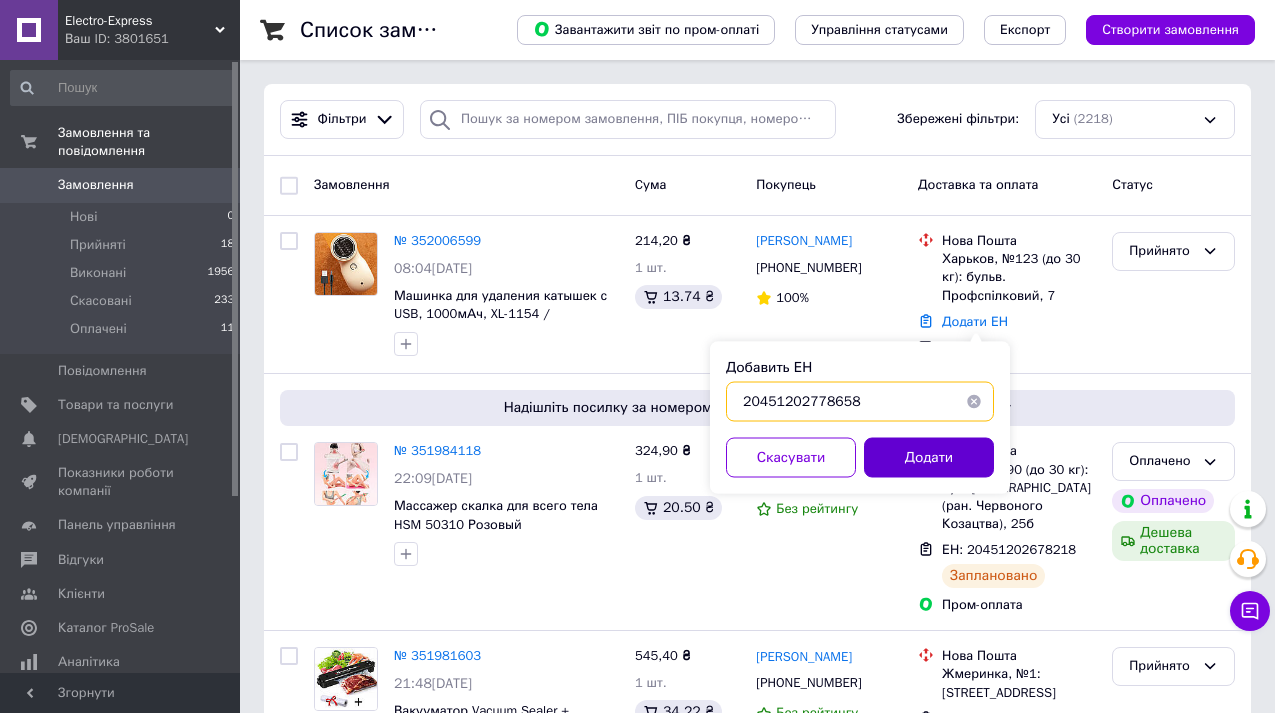 type on "20451202778658" 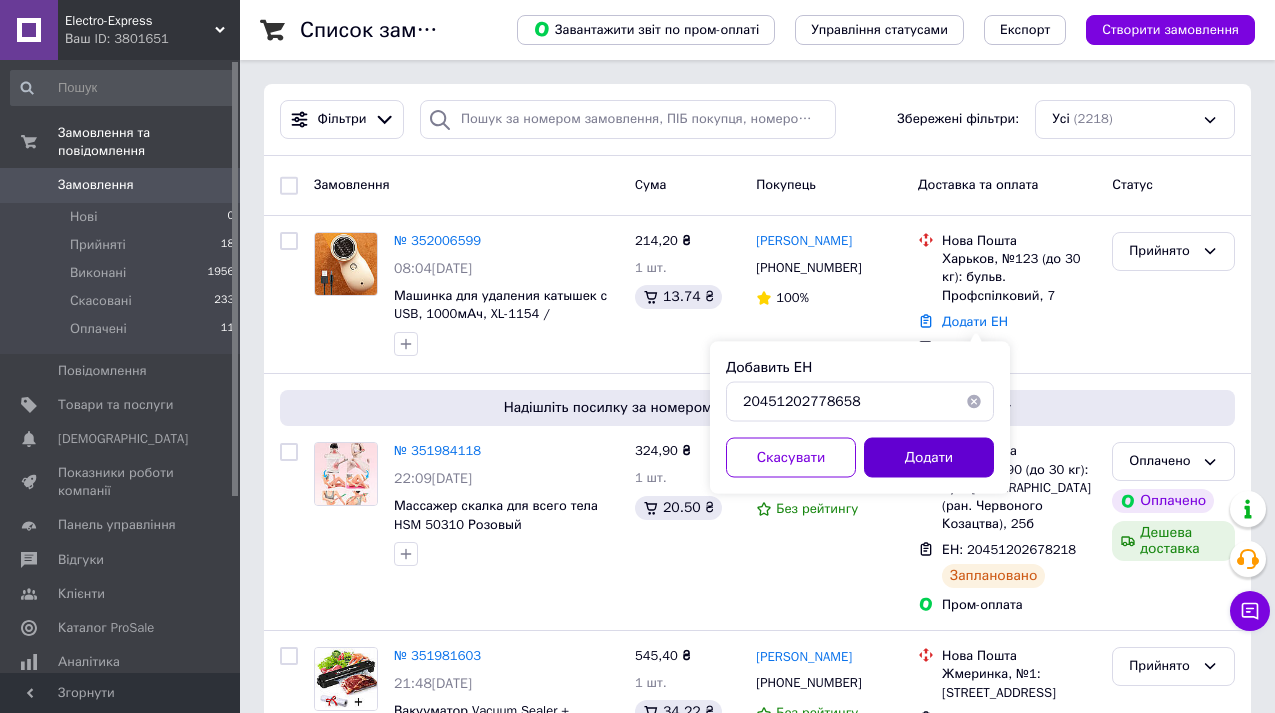 click on "Додати" at bounding box center (929, 458) 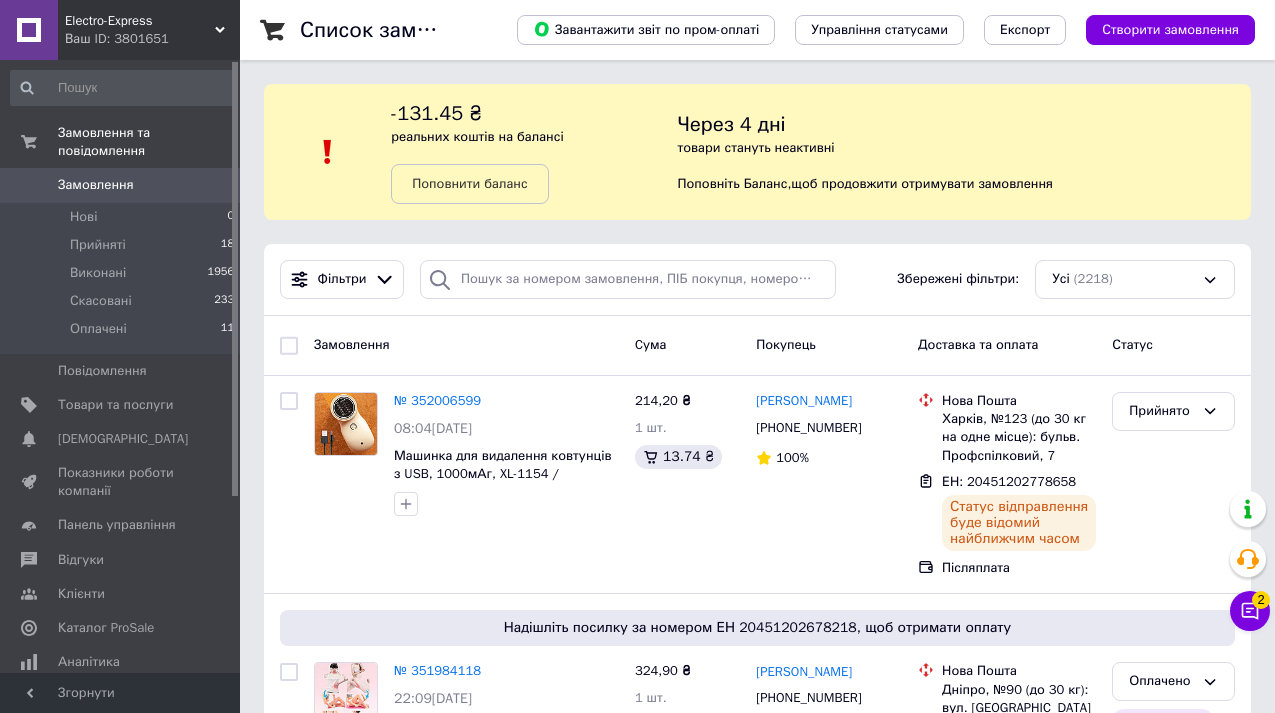 scroll, scrollTop: 0, scrollLeft: 0, axis: both 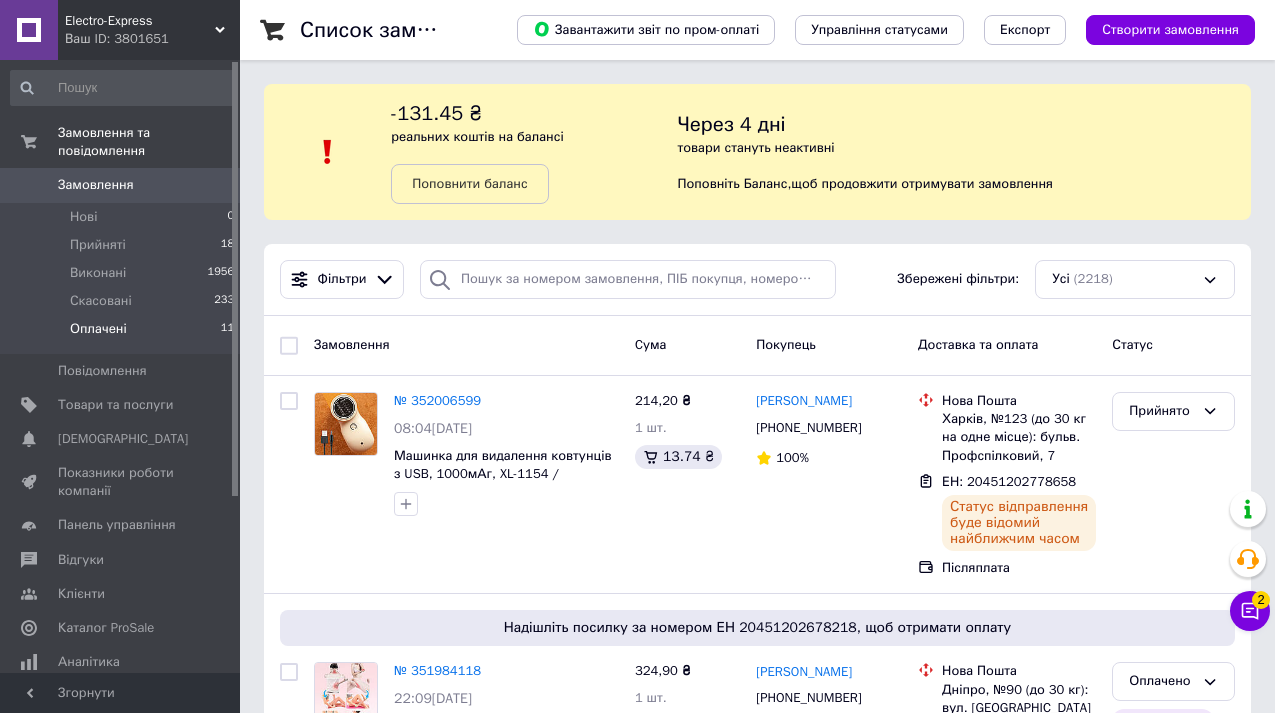 click on "Оплачені" at bounding box center [98, 329] 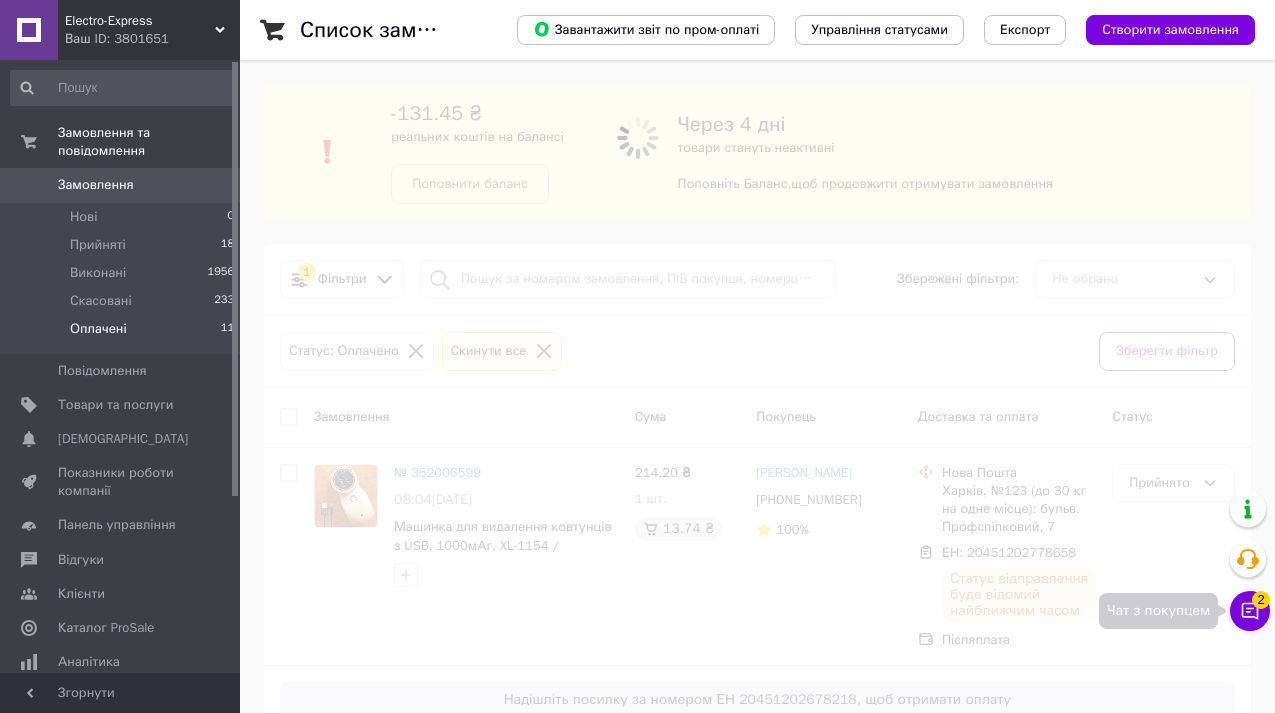 click on "Чат з покупцем 2" at bounding box center (1250, 611) 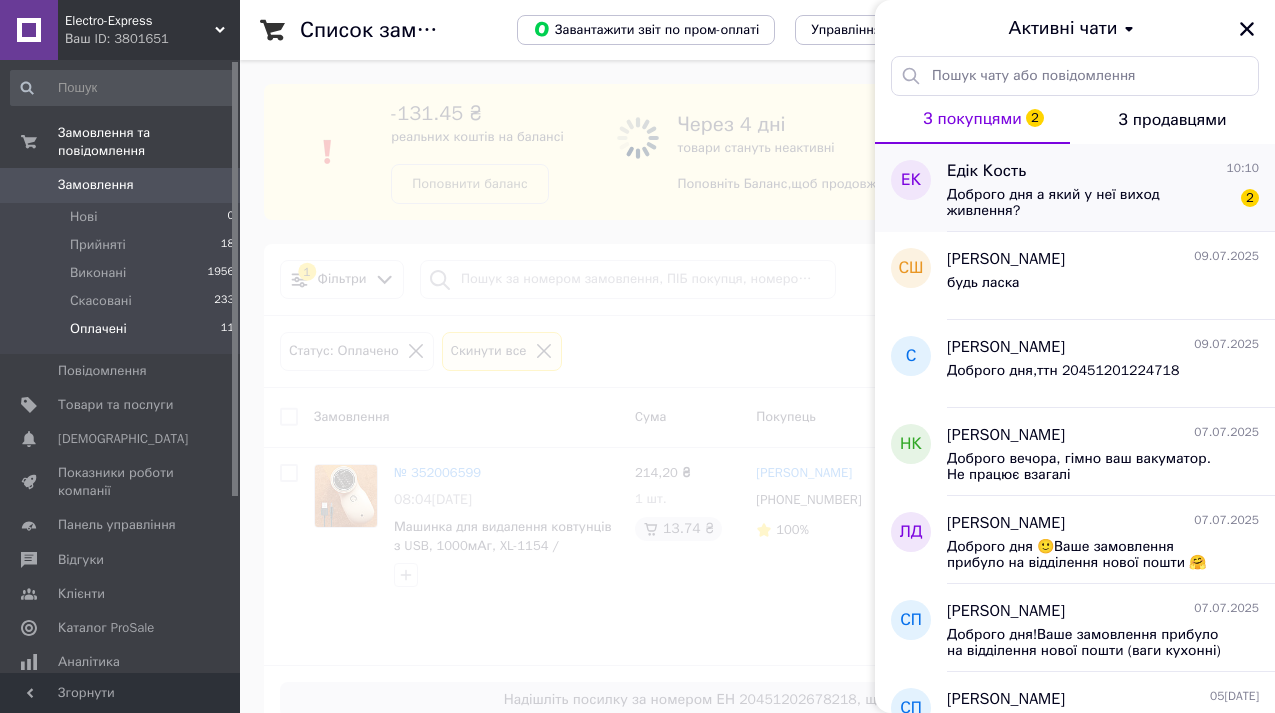 click on "Доброго дня а який у неї виход живлення?" at bounding box center (1089, 203) 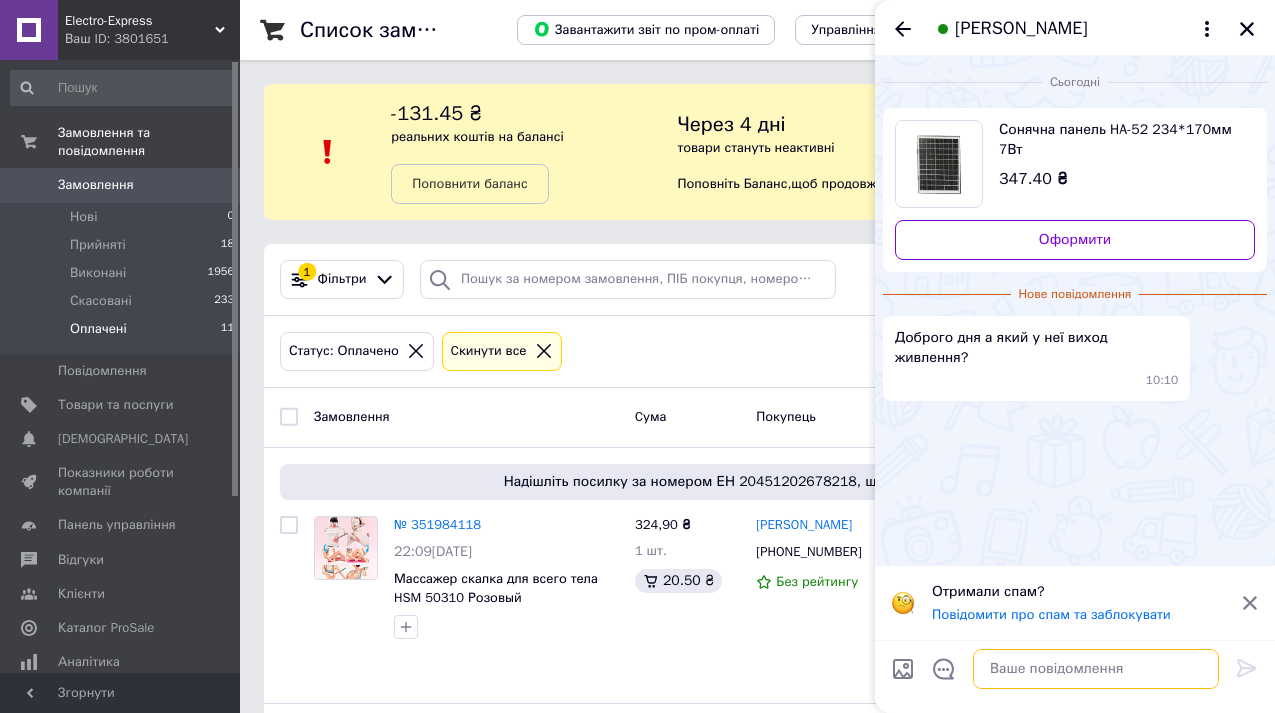 click at bounding box center (1096, 669) 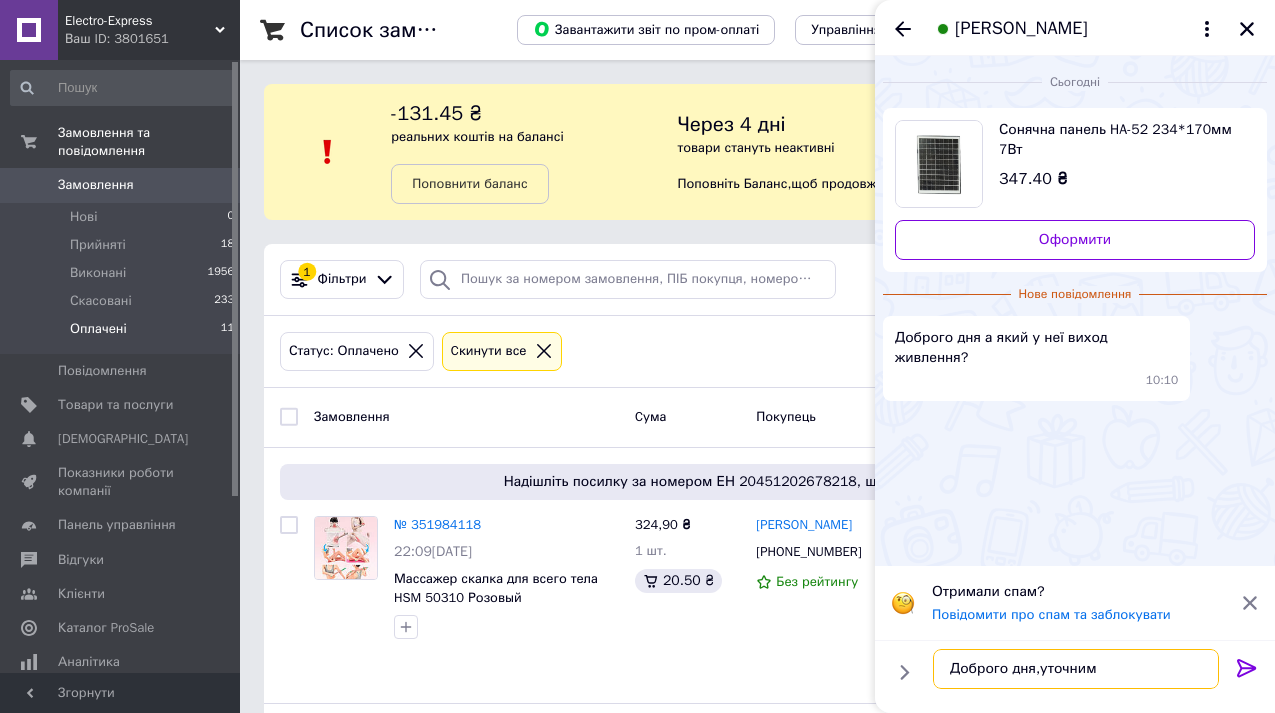 type on "Доброго дня,уточнимо" 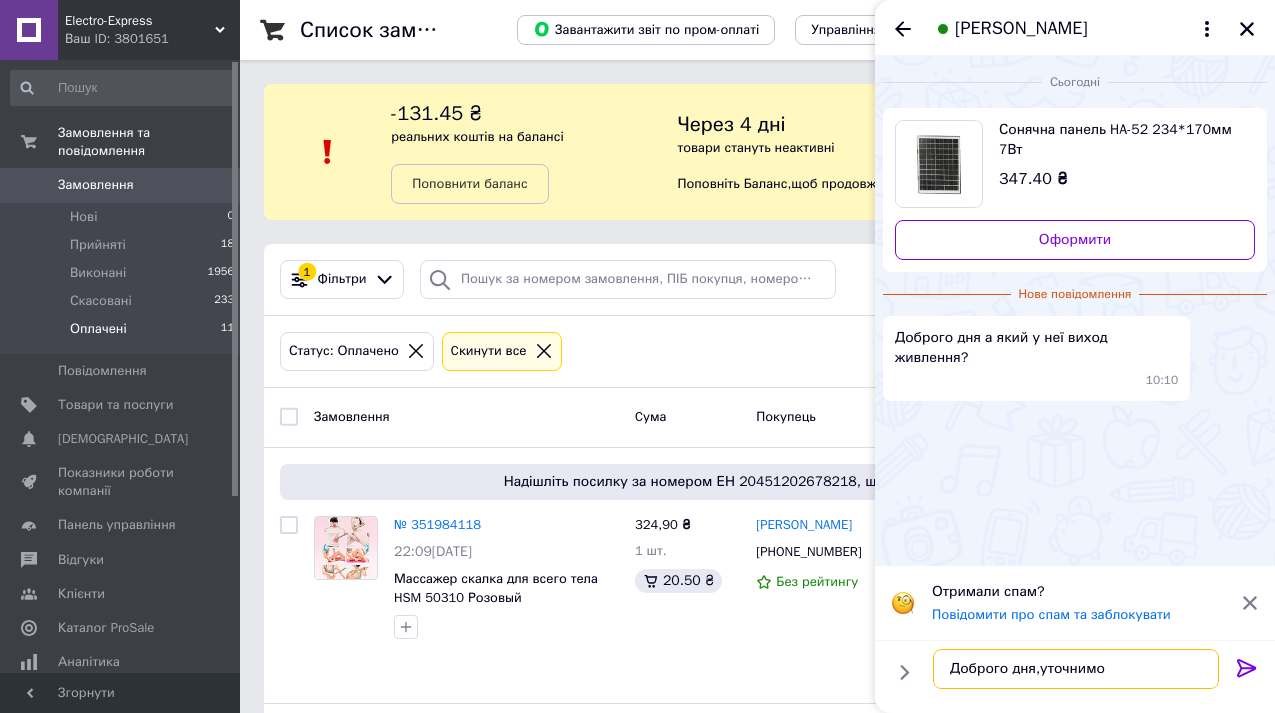 type 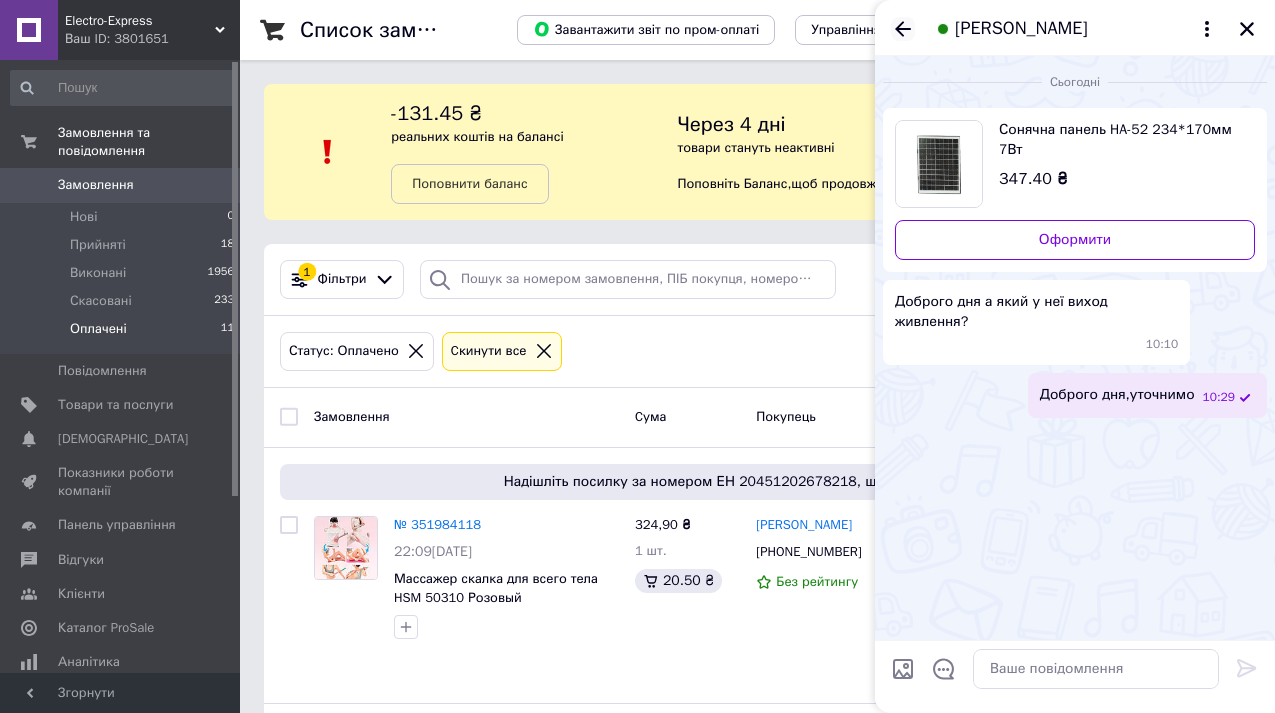 click 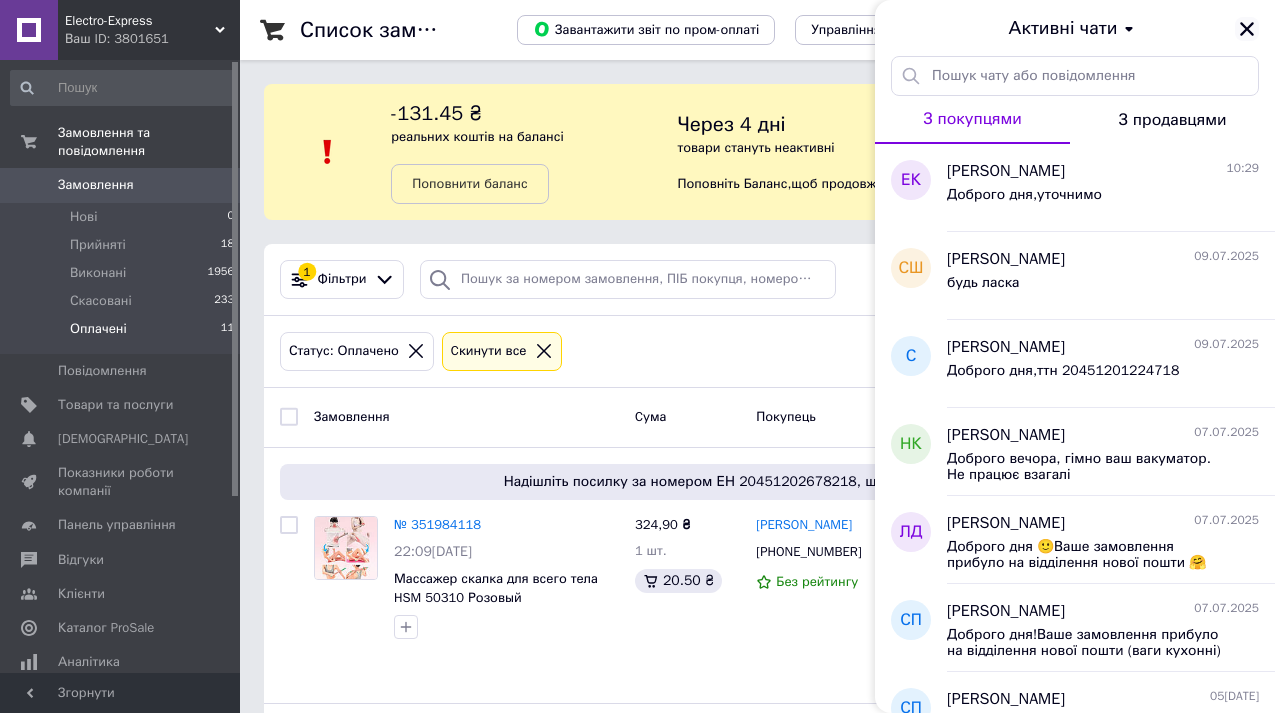 click 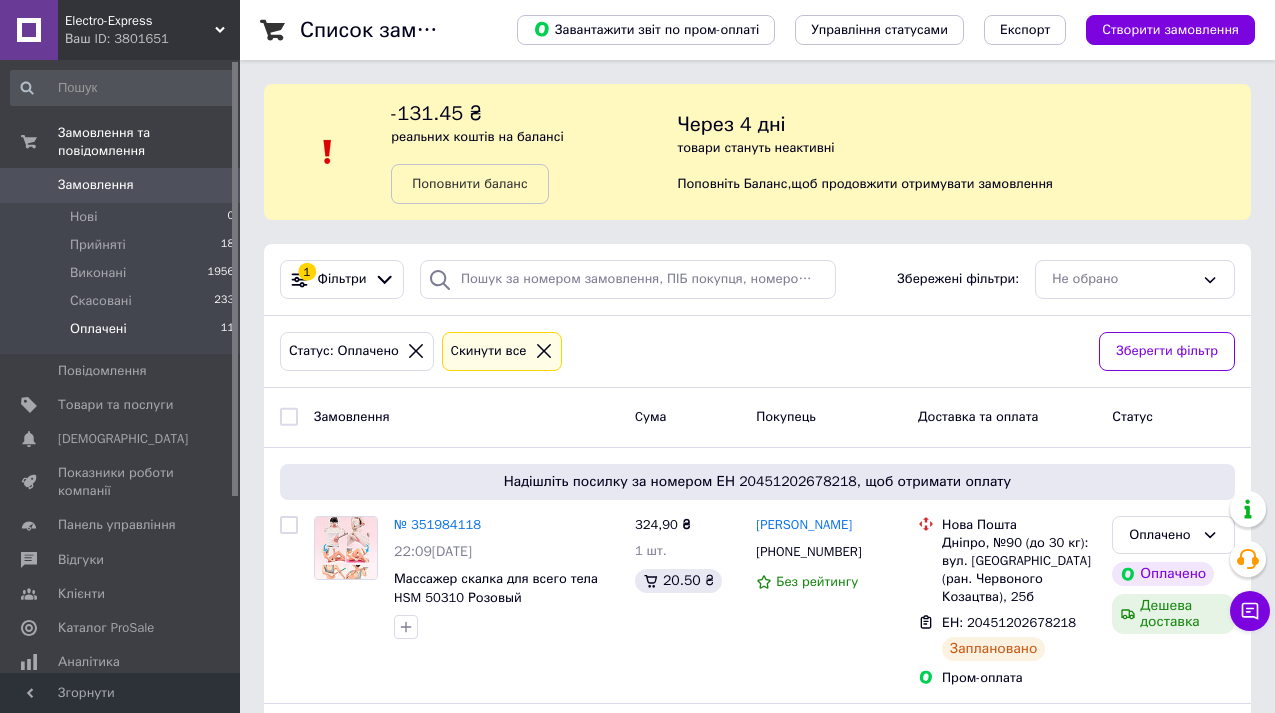 click on "Статус: Оплачено Cкинути все" at bounding box center (681, 351) 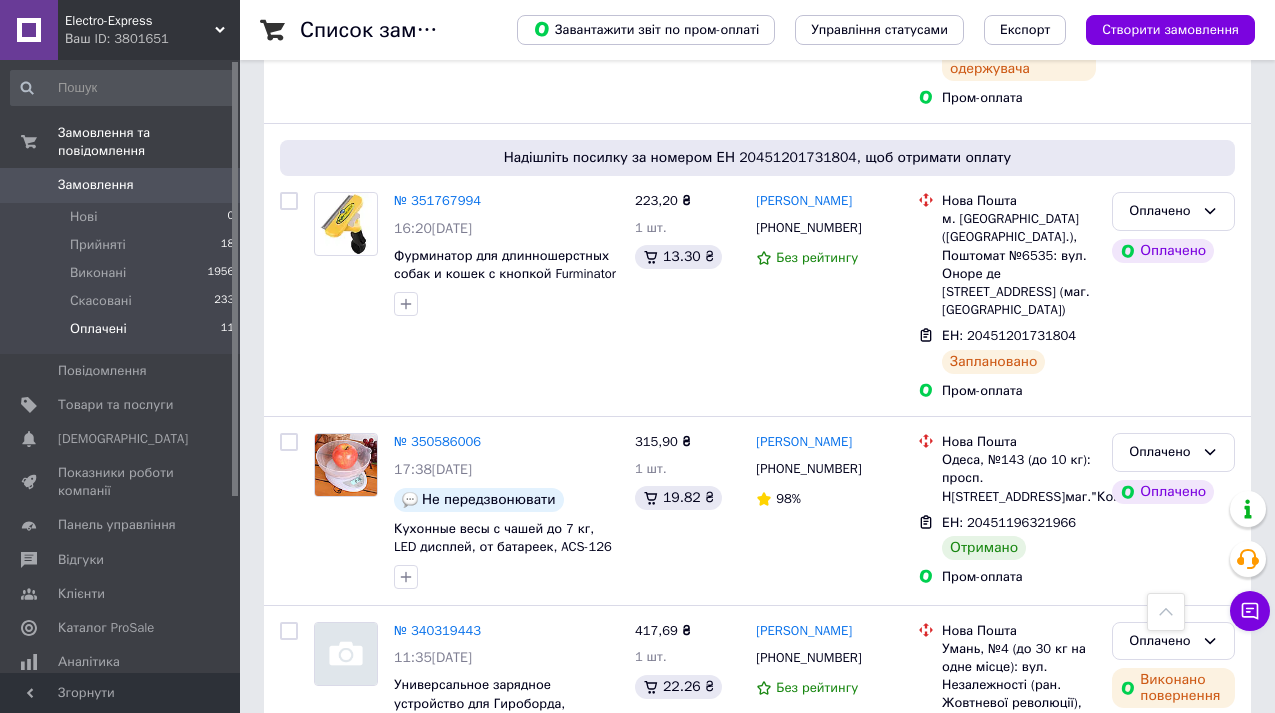 scroll, scrollTop: 880, scrollLeft: 0, axis: vertical 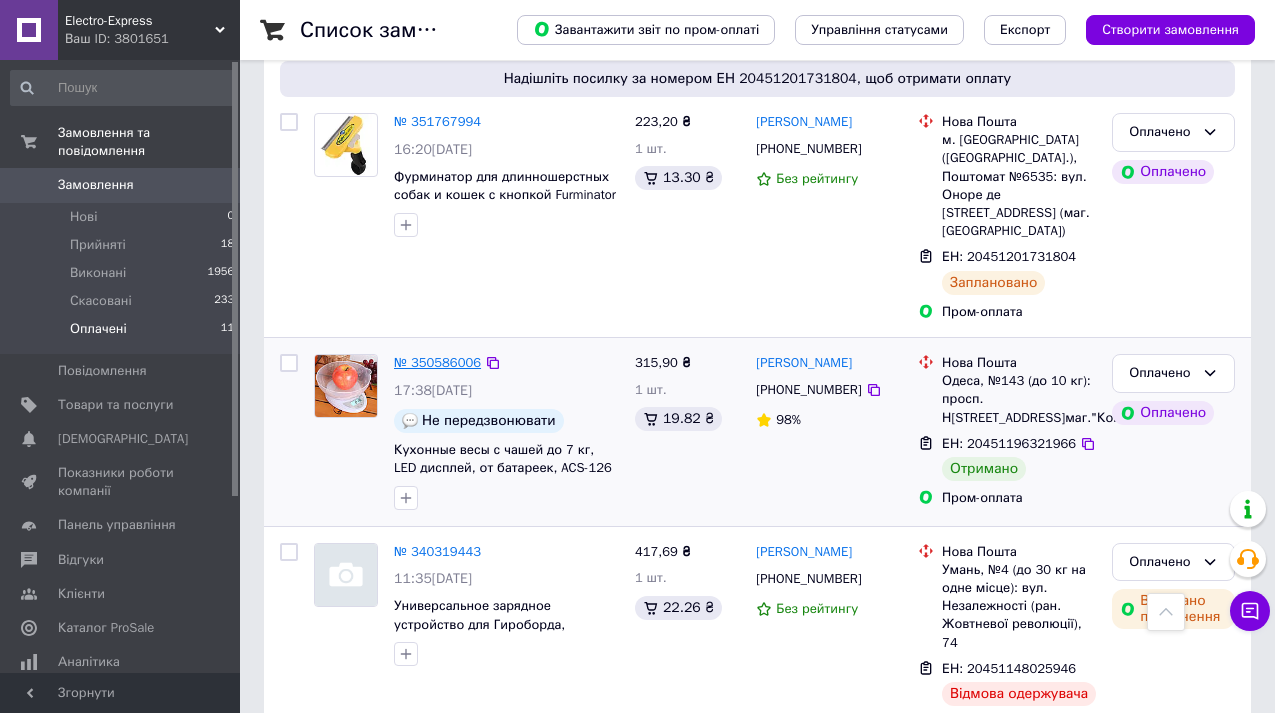 click on "№ 350586006" at bounding box center [437, 362] 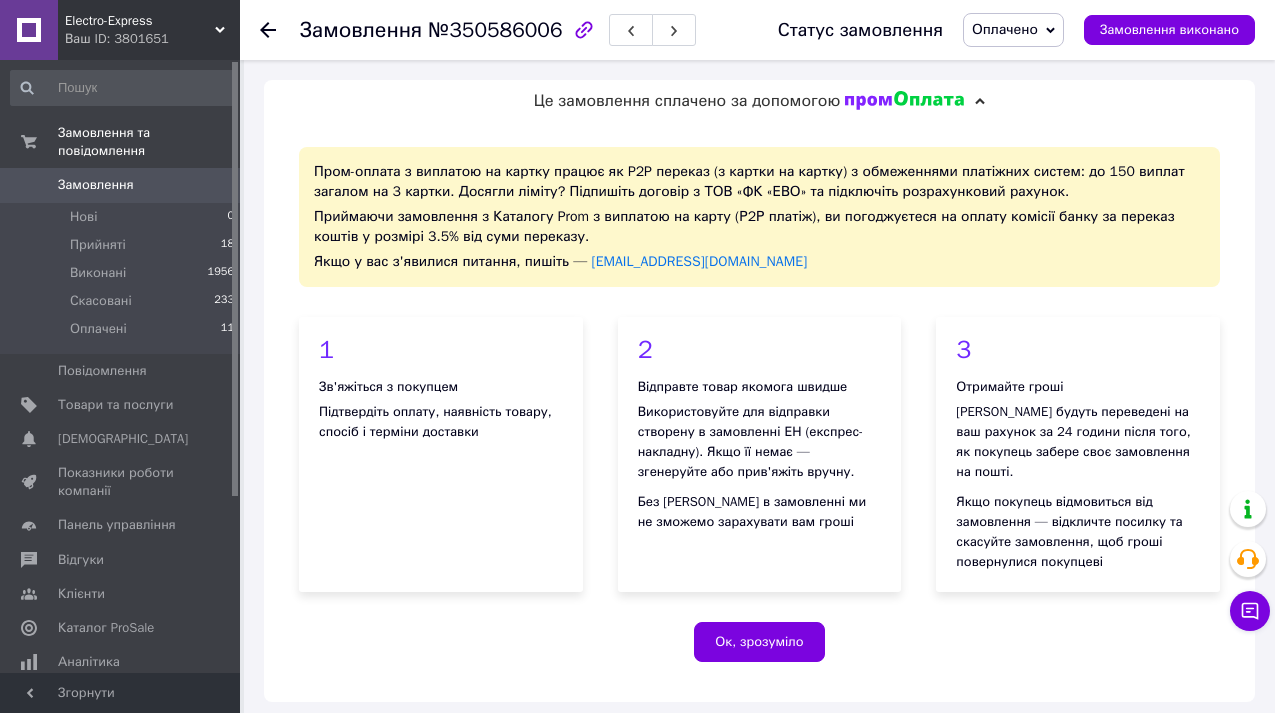 click on "Ок, зрозуміло" at bounding box center [759, 642] 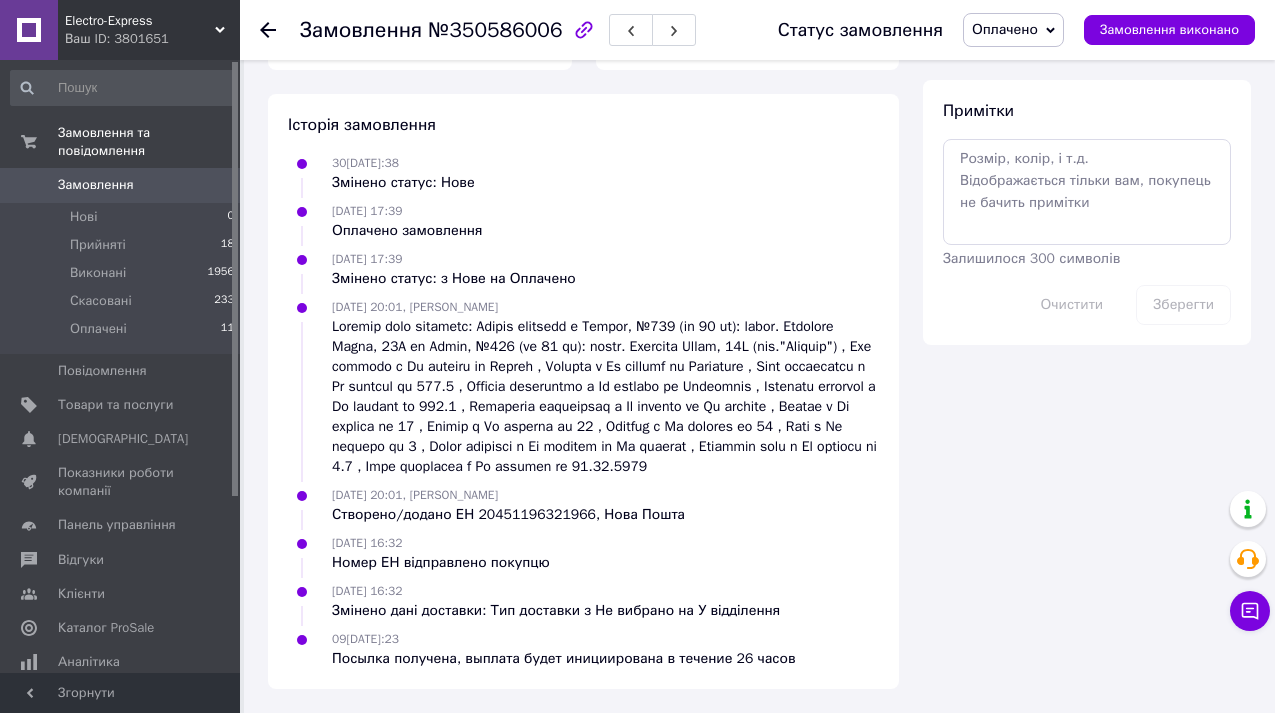 scroll, scrollTop: 1822, scrollLeft: 0, axis: vertical 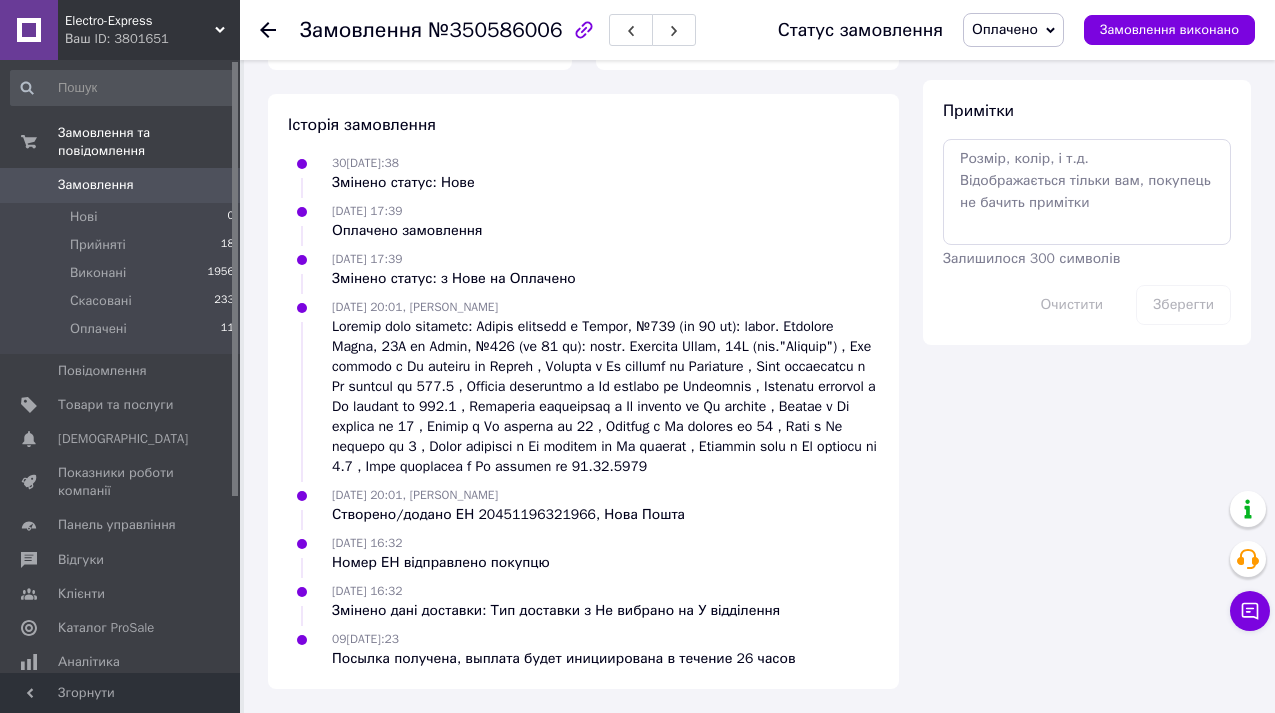 click on "Замовлення" at bounding box center [121, 185] 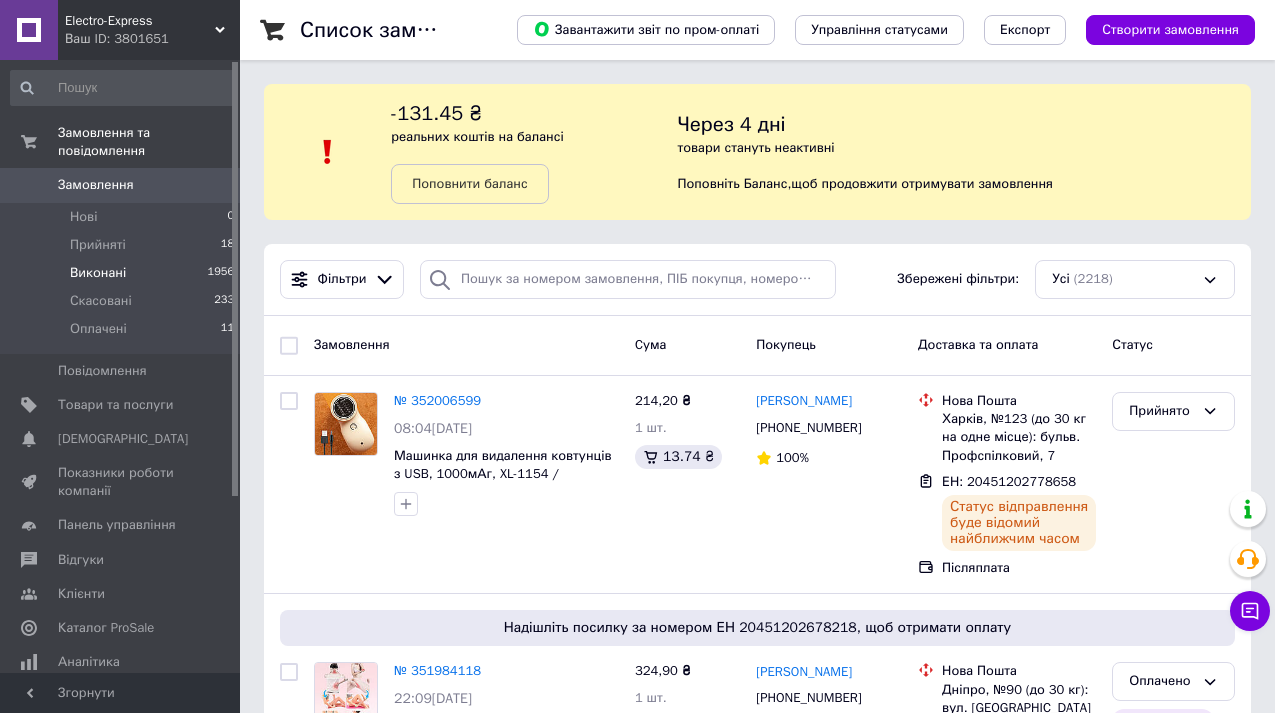 click on "Виконані" at bounding box center (98, 273) 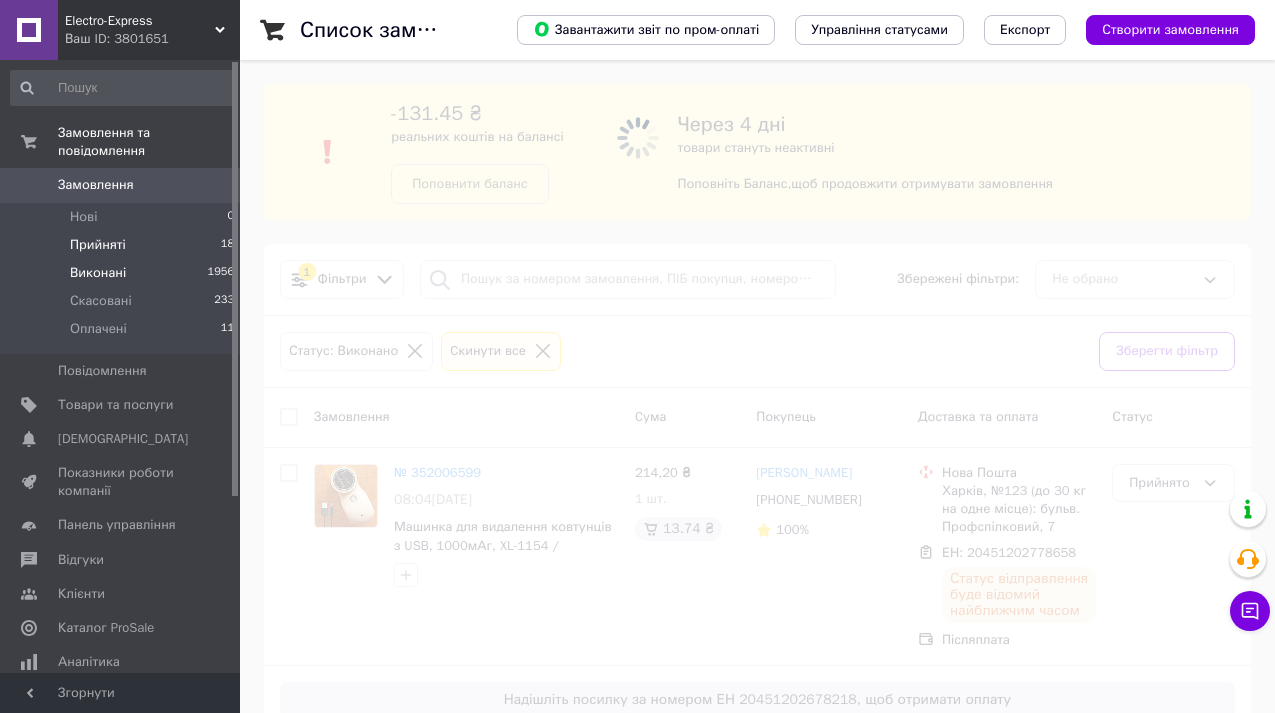 click on "Прийняті" at bounding box center (98, 245) 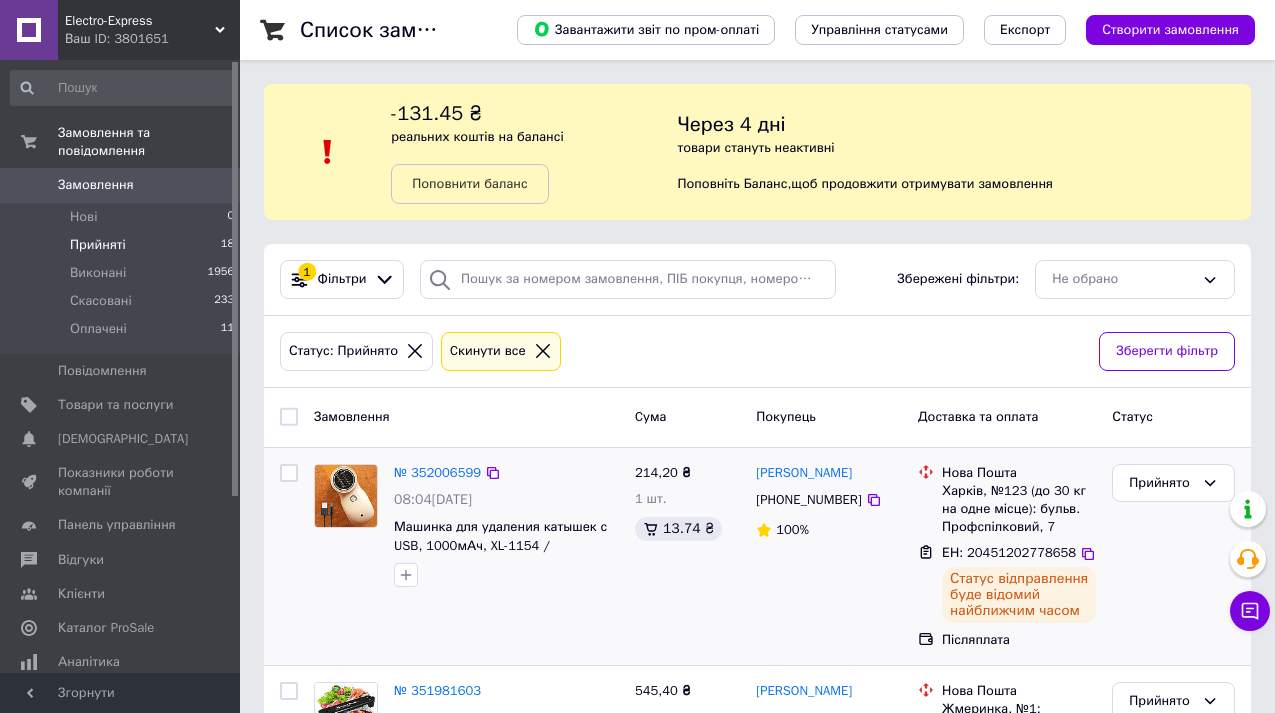 click on "Александр Сляднев +380679217893 100%" at bounding box center [829, 557] 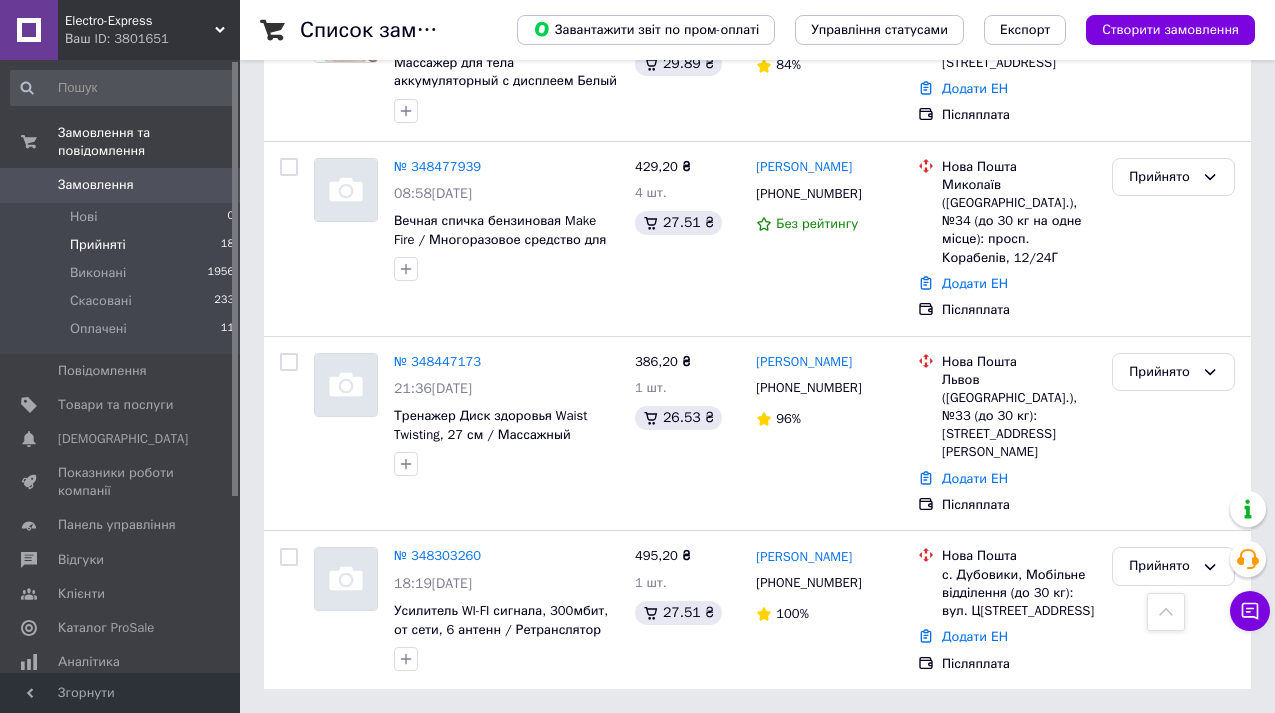 scroll, scrollTop: 3287, scrollLeft: 0, axis: vertical 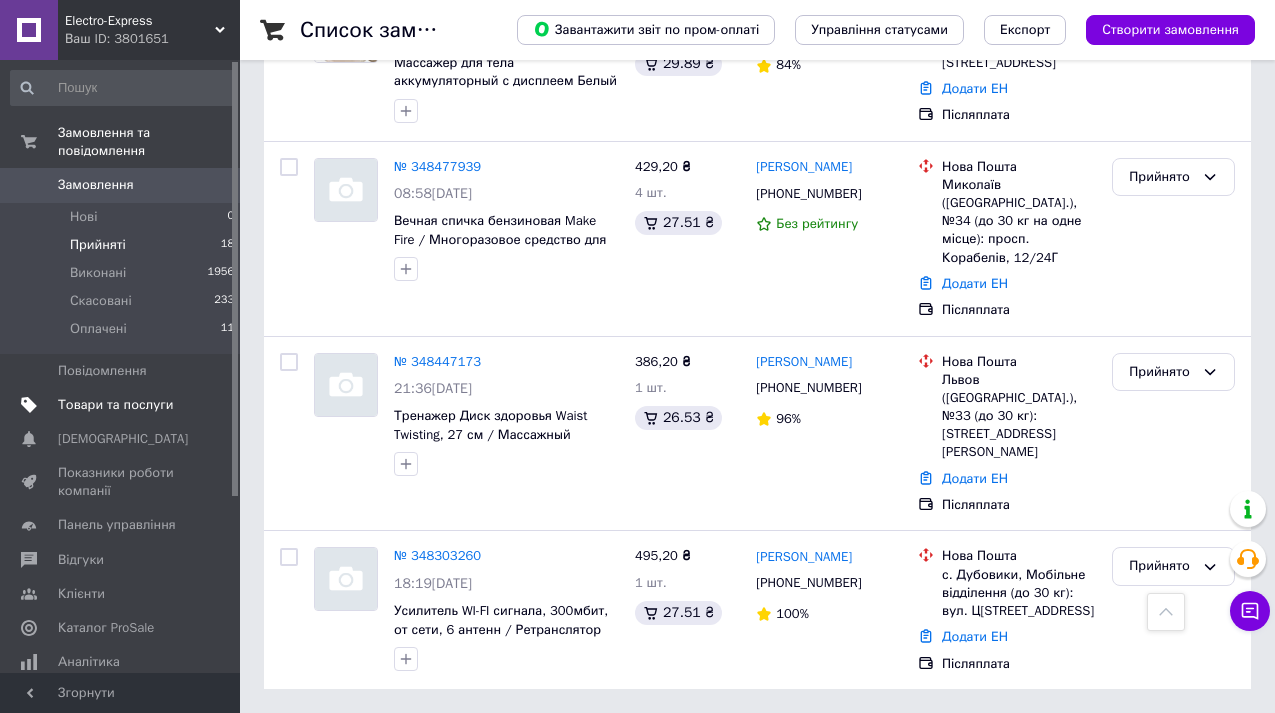 click on "Товари та послуги" at bounding box center (115, 405) 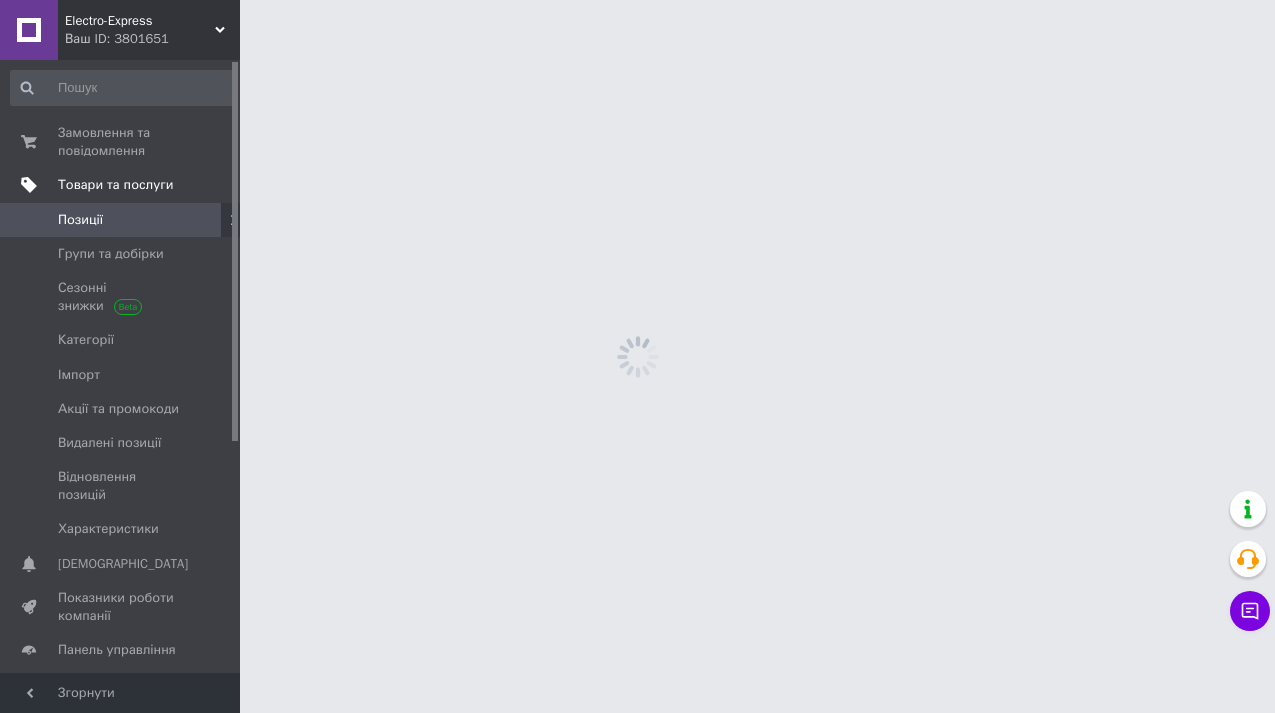 scroll, scrollTop: 0, scrollLeft: 0, axis: both 